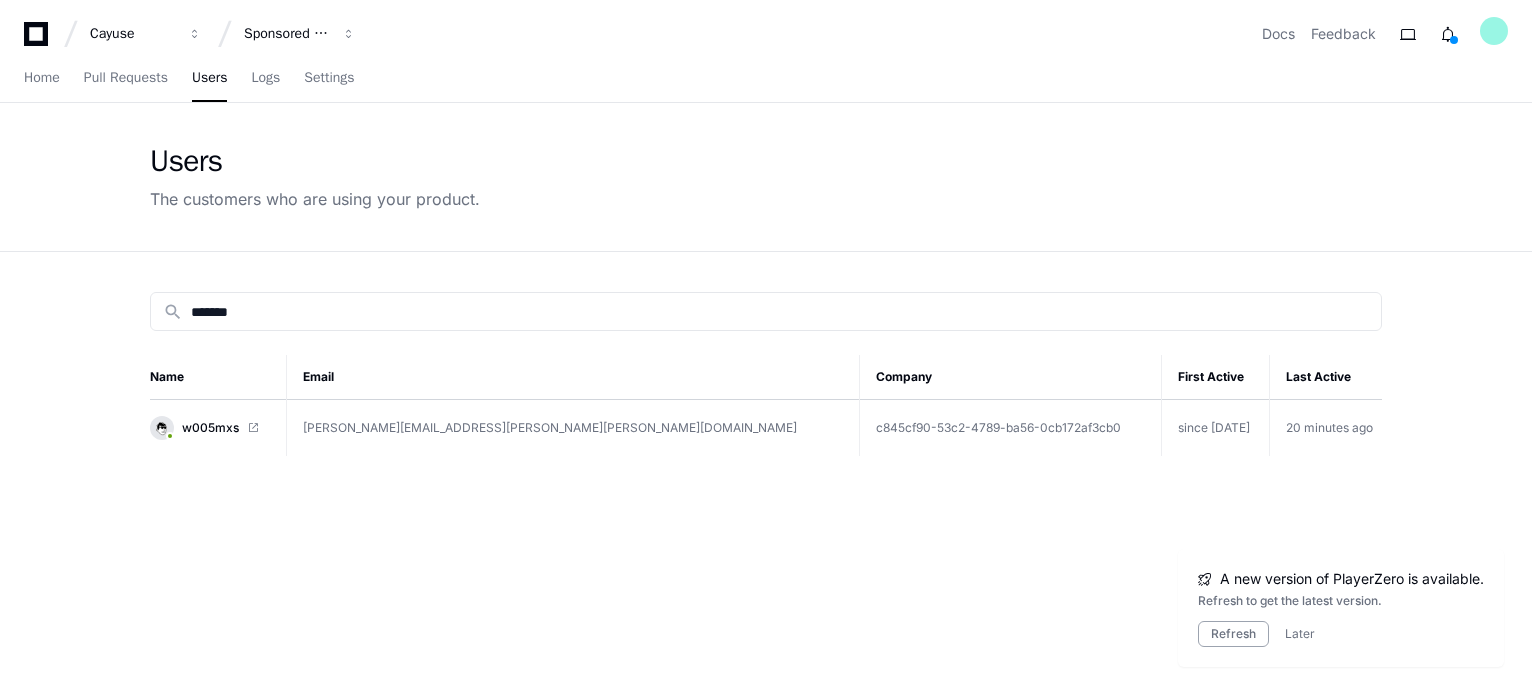 scroll, scrollTop: 0, scrollLeft: 0, axis: both 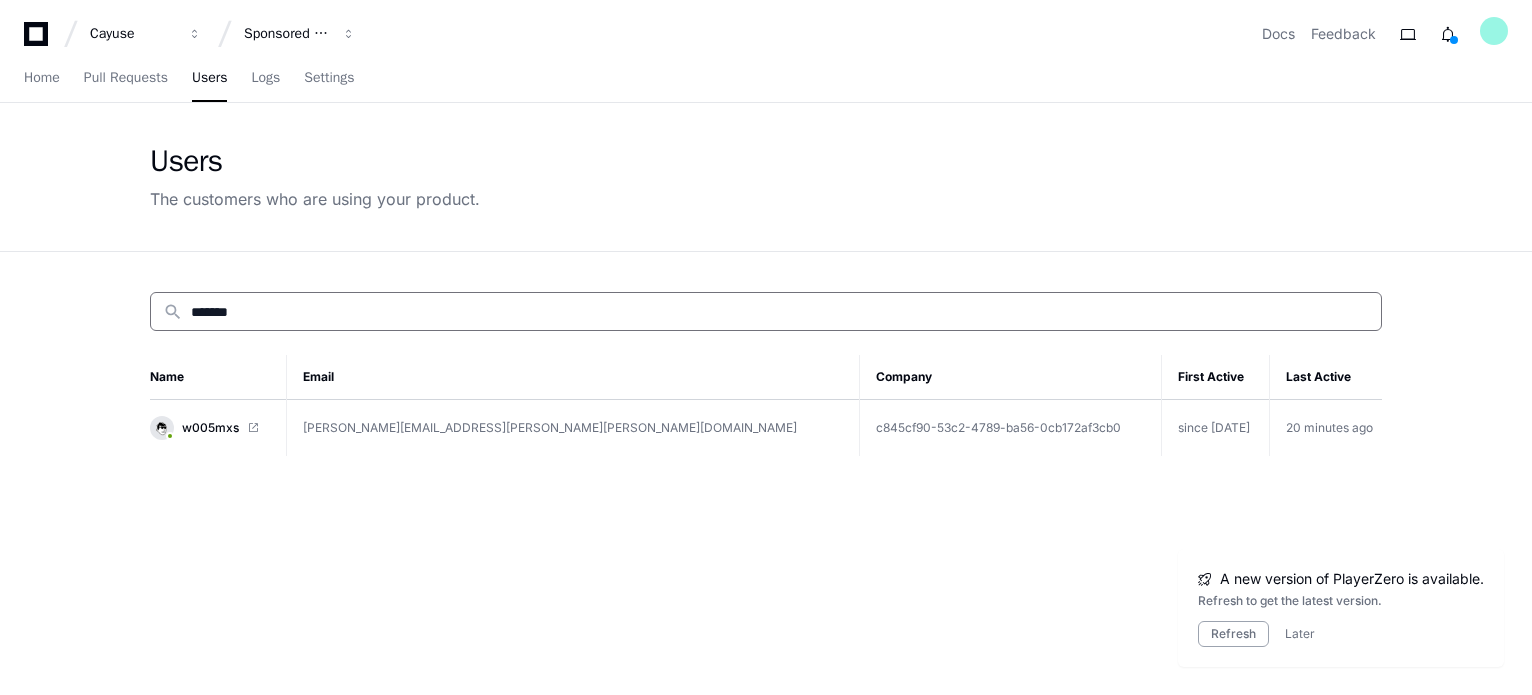 drag, startPoint x: 279, startPoint y: 309, endPoint x: 60, endPoint y: 331, distance: 220.10225 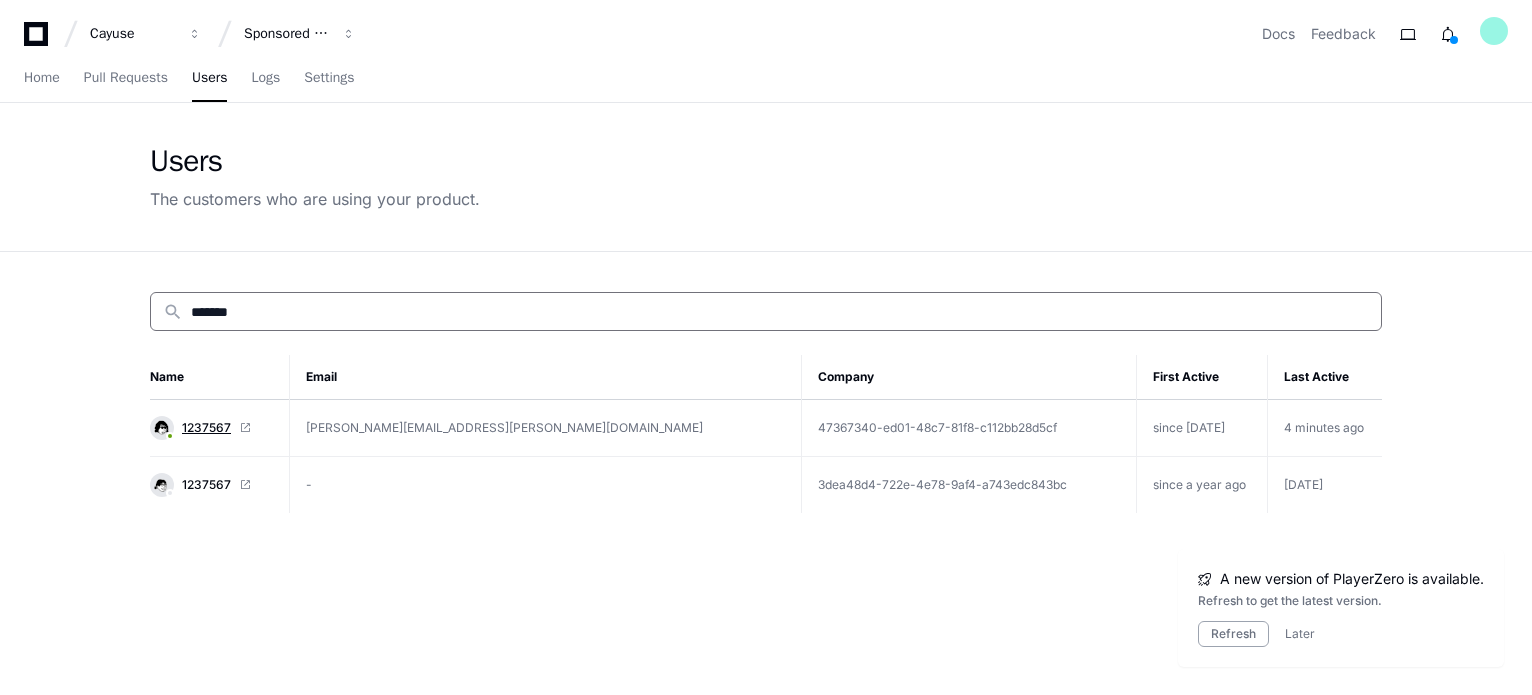 type on "*******" 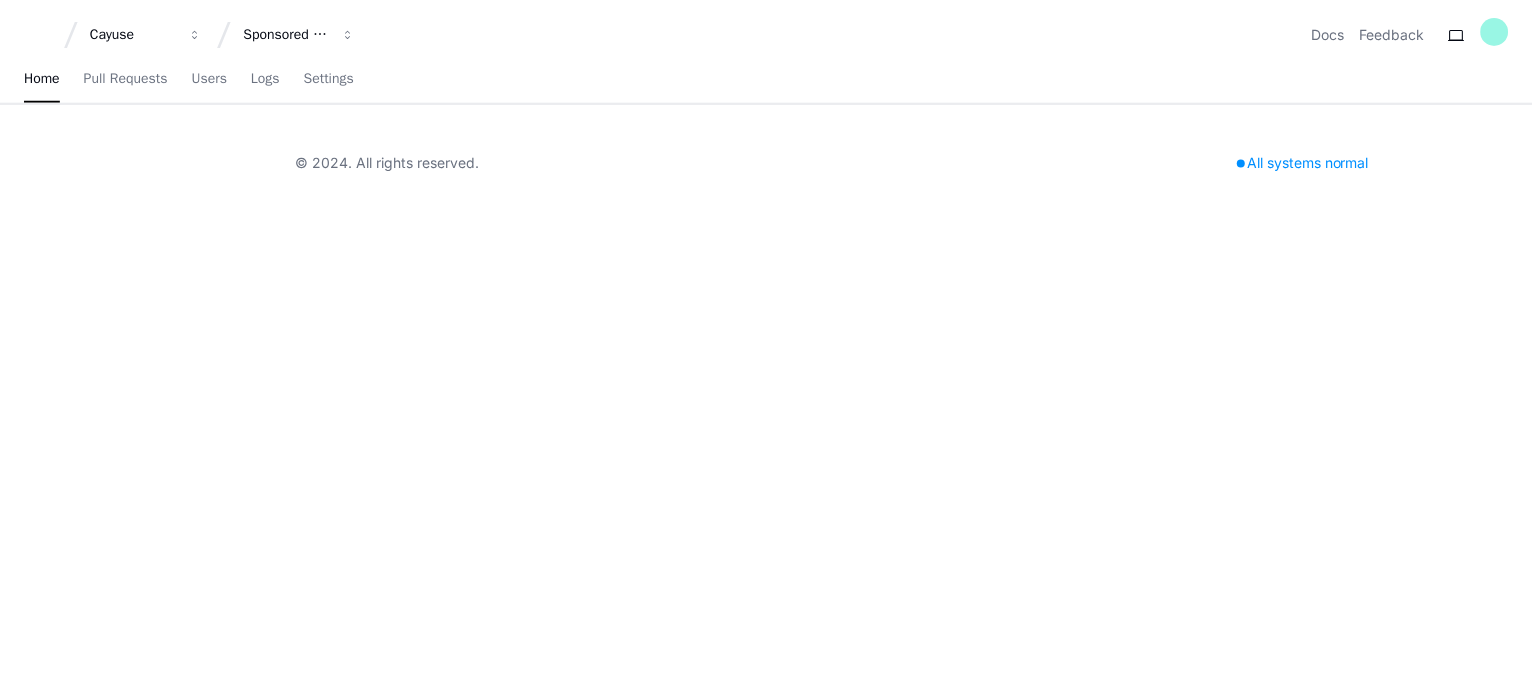 scroll, scrollTop: 0, scrollLeft: 0, axis: both 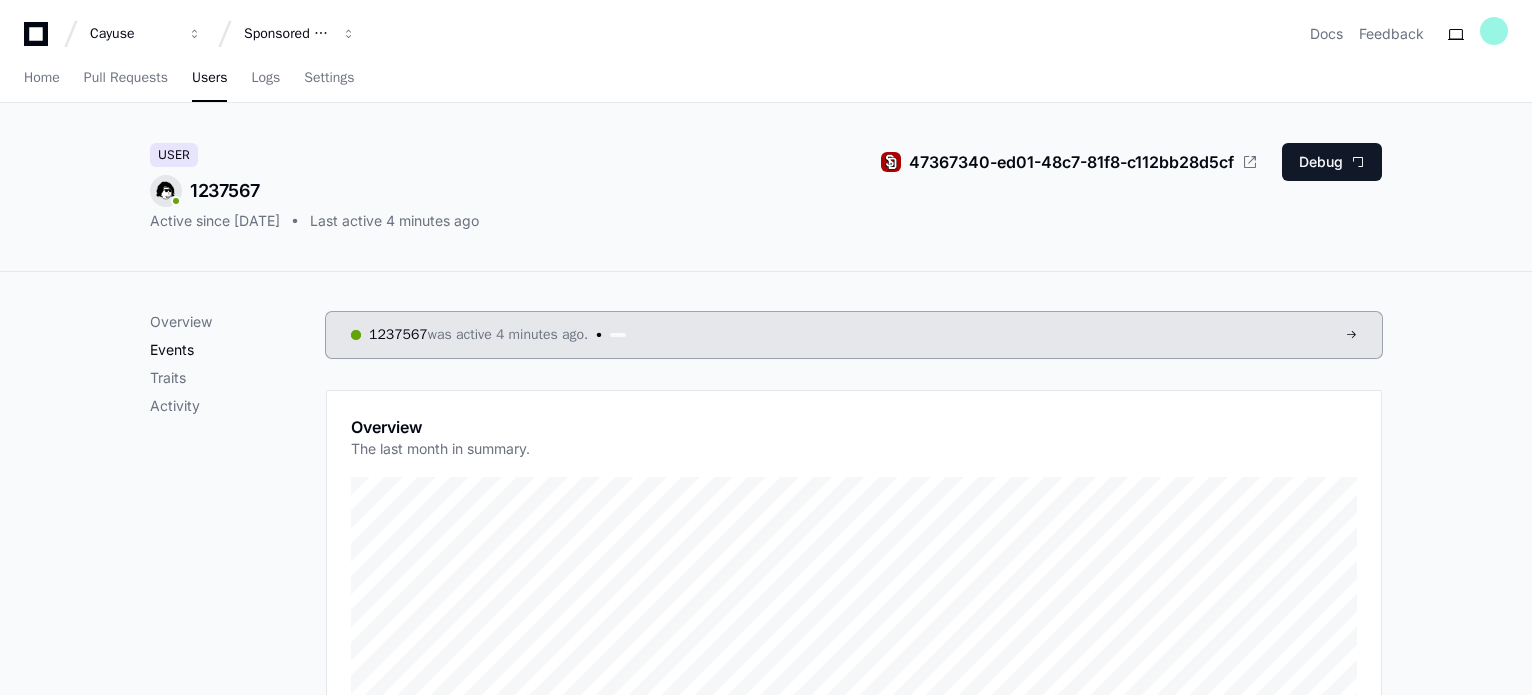 click on "Events" 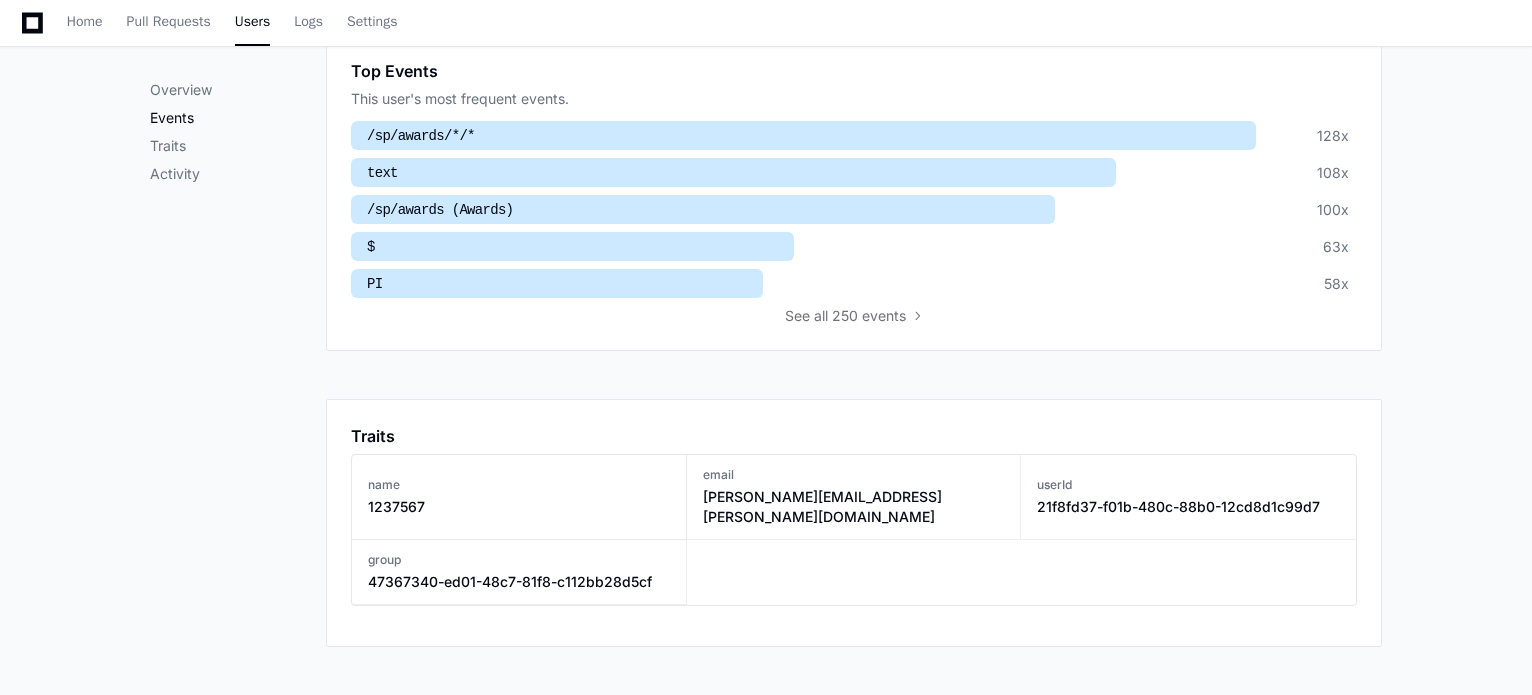 scroll, scrollTop: 813, scrollLeft: 0, axis: vertical 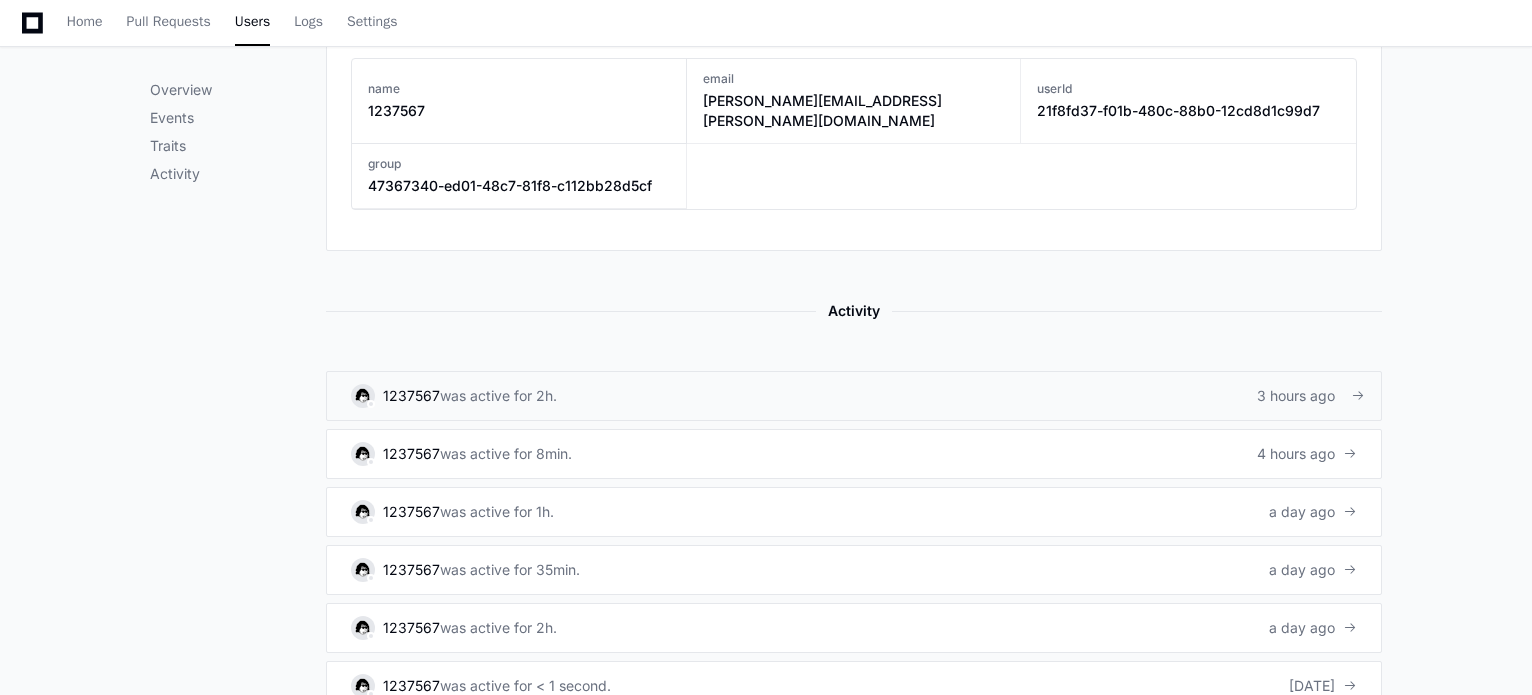 click on "was active for 2h." 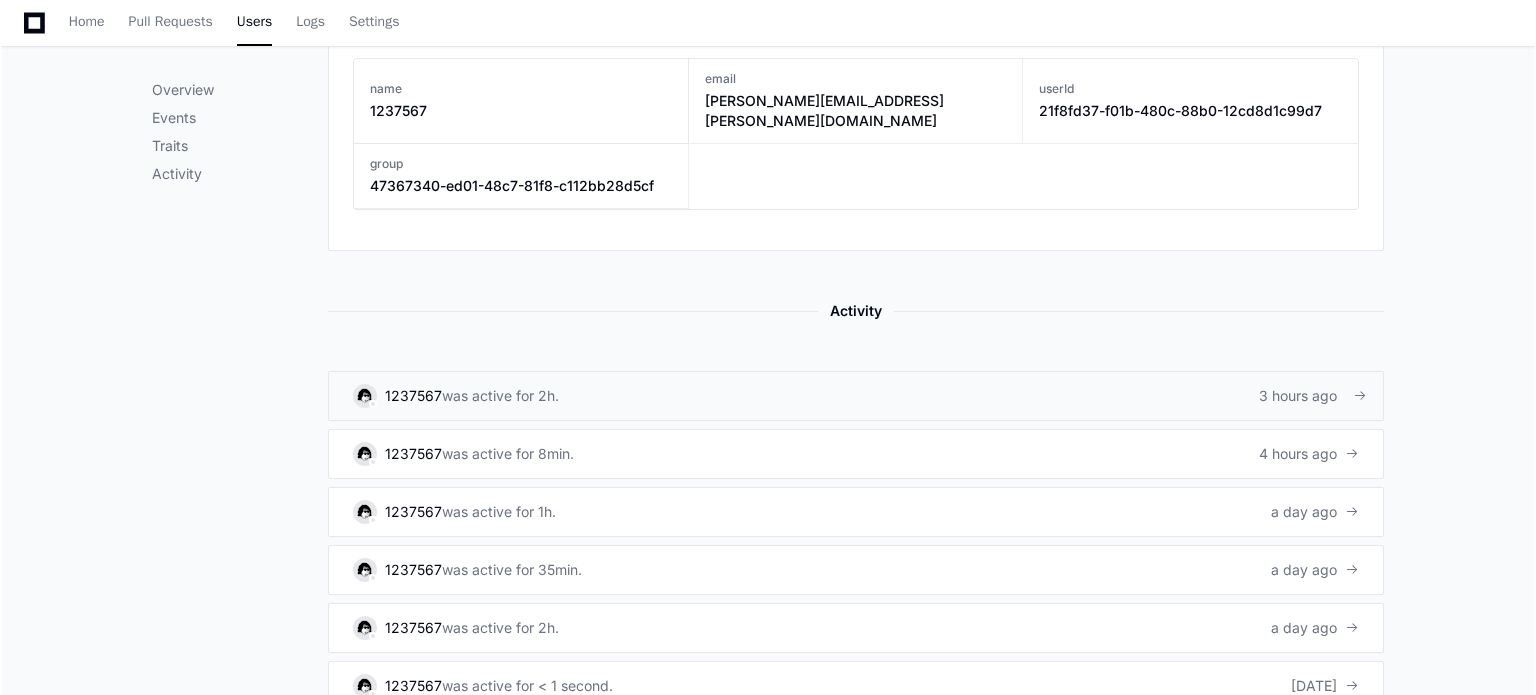 scroll, scrollTop: 0, scrollLeft: 0, axis: both 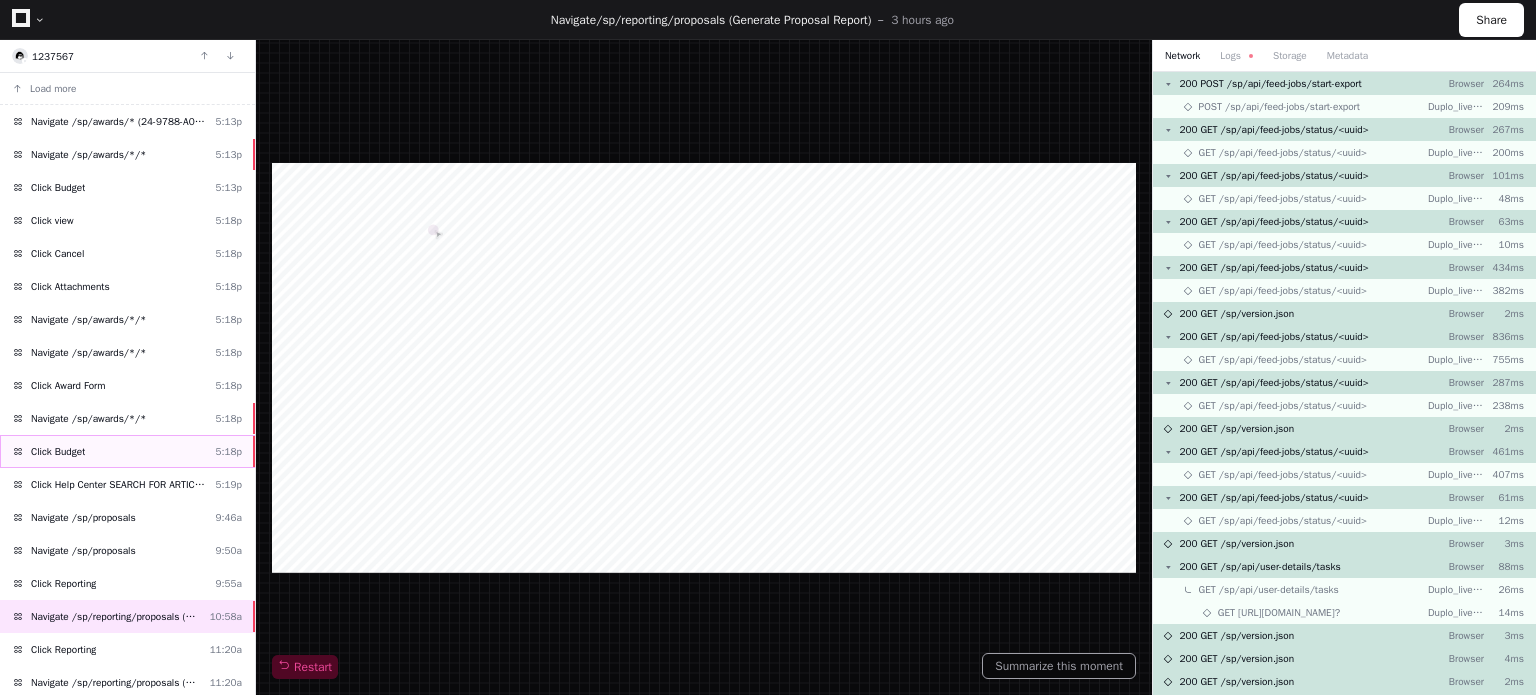click on "Click Budget  5:18p" 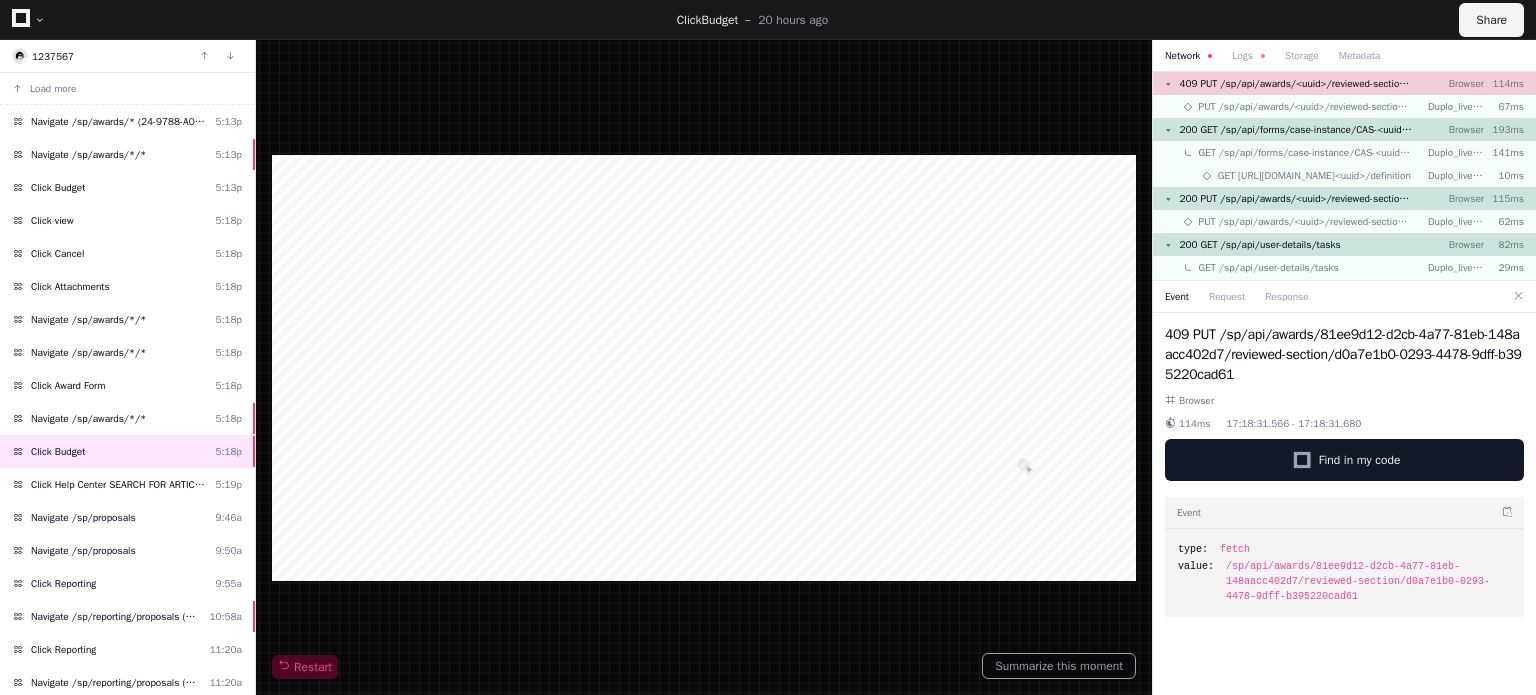 click on "Share" 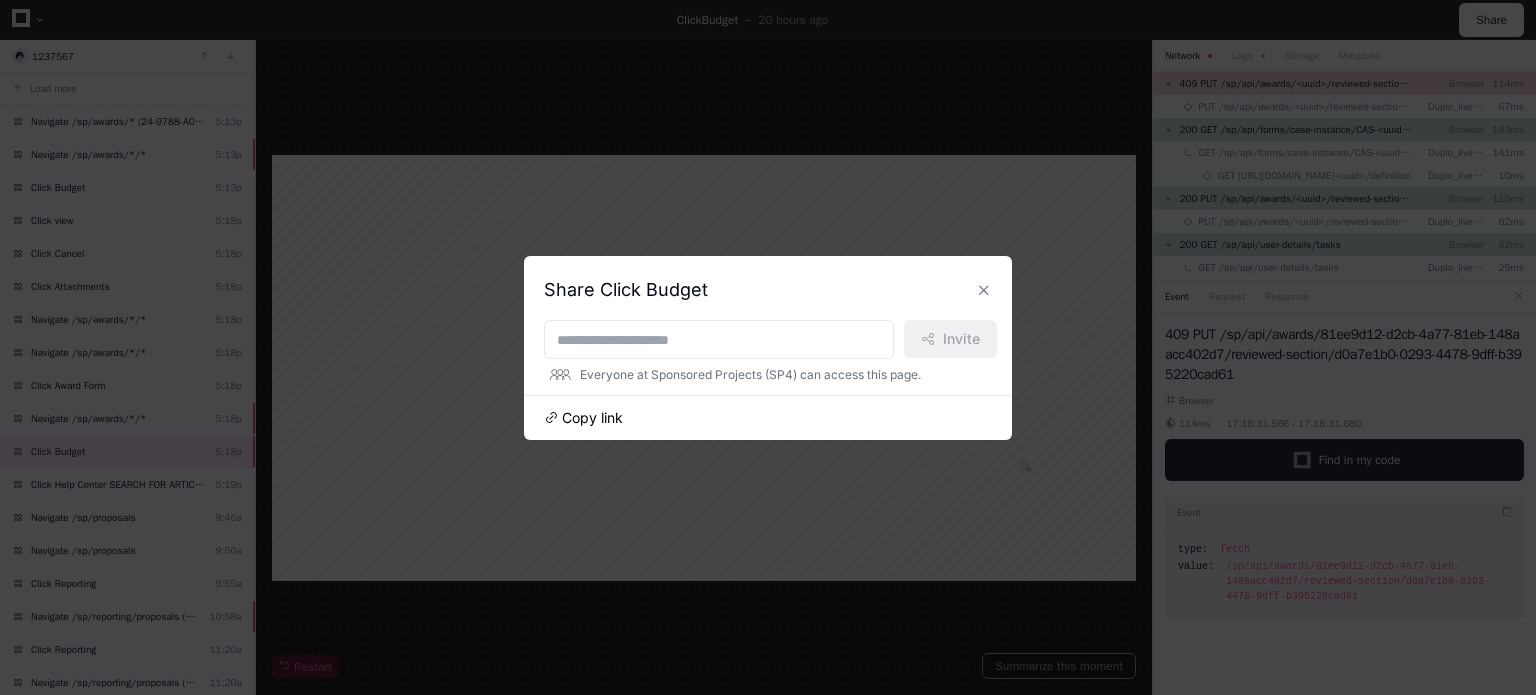 click on "Copy link" at bounding box center [592, 418] 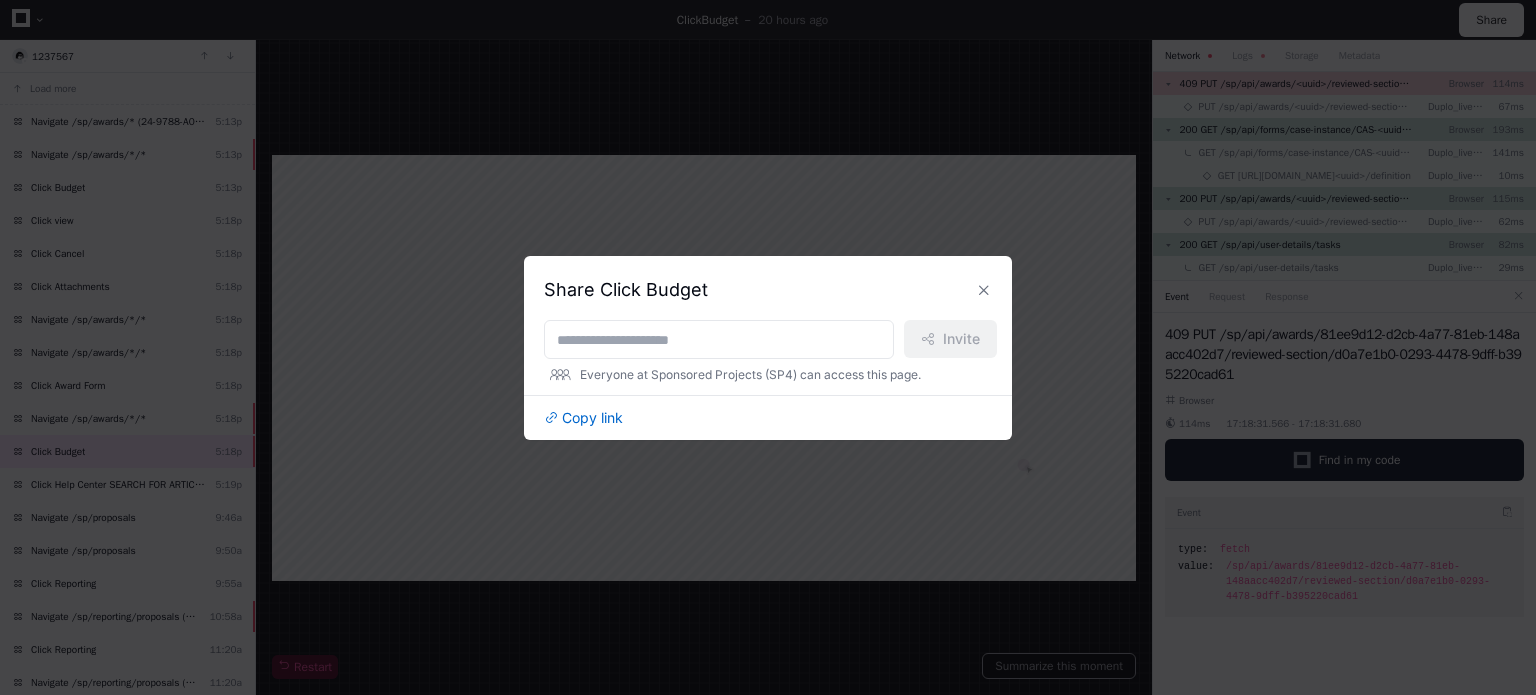 type 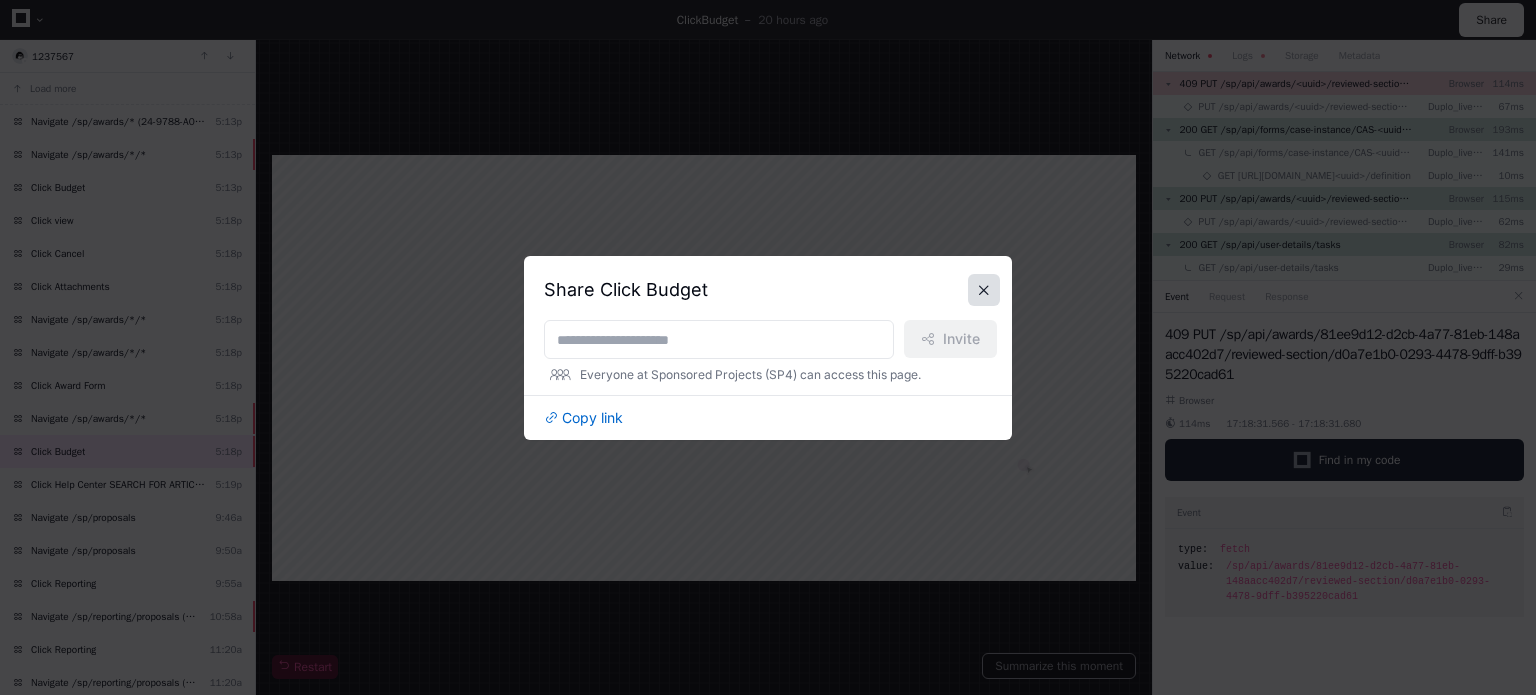 click at bounding box center (984, 290) 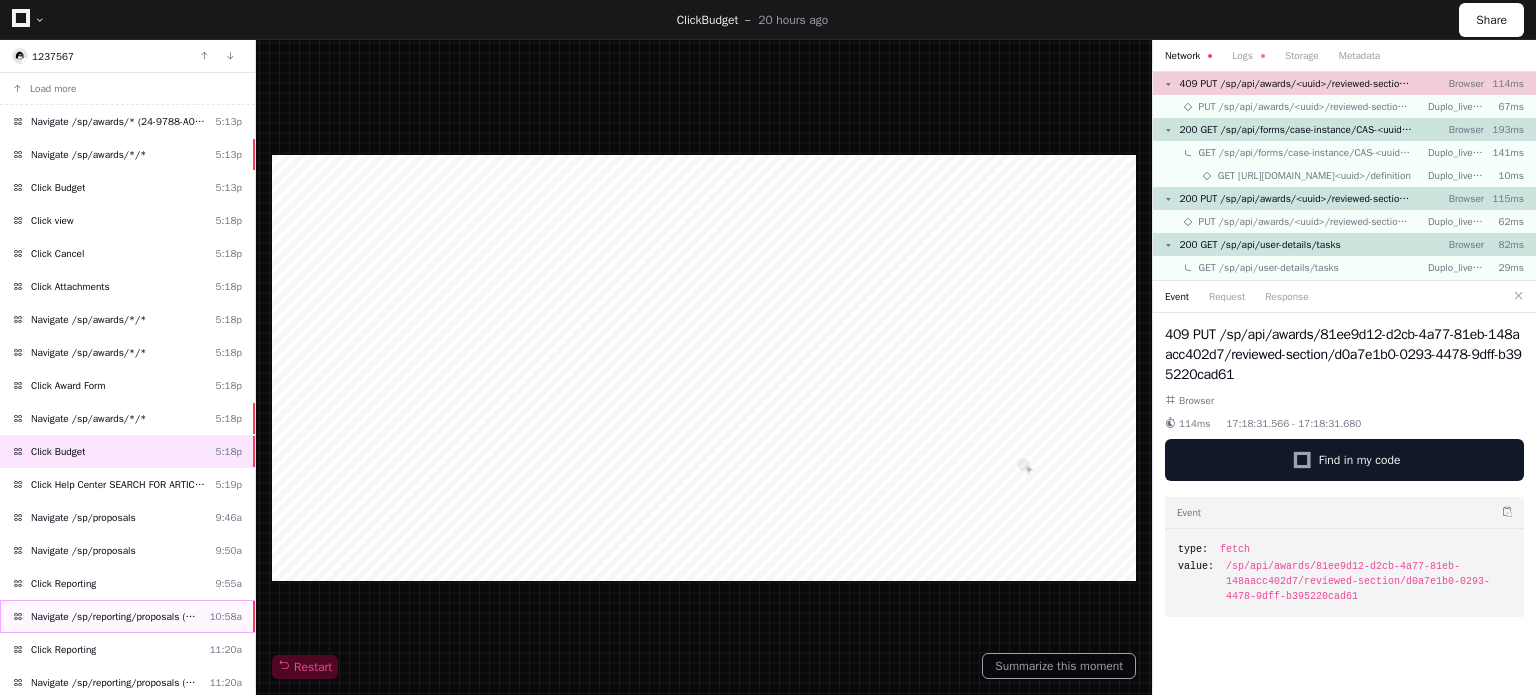 click on "Navigate /sp/reporting/proposals (Generate Proposal Report)" 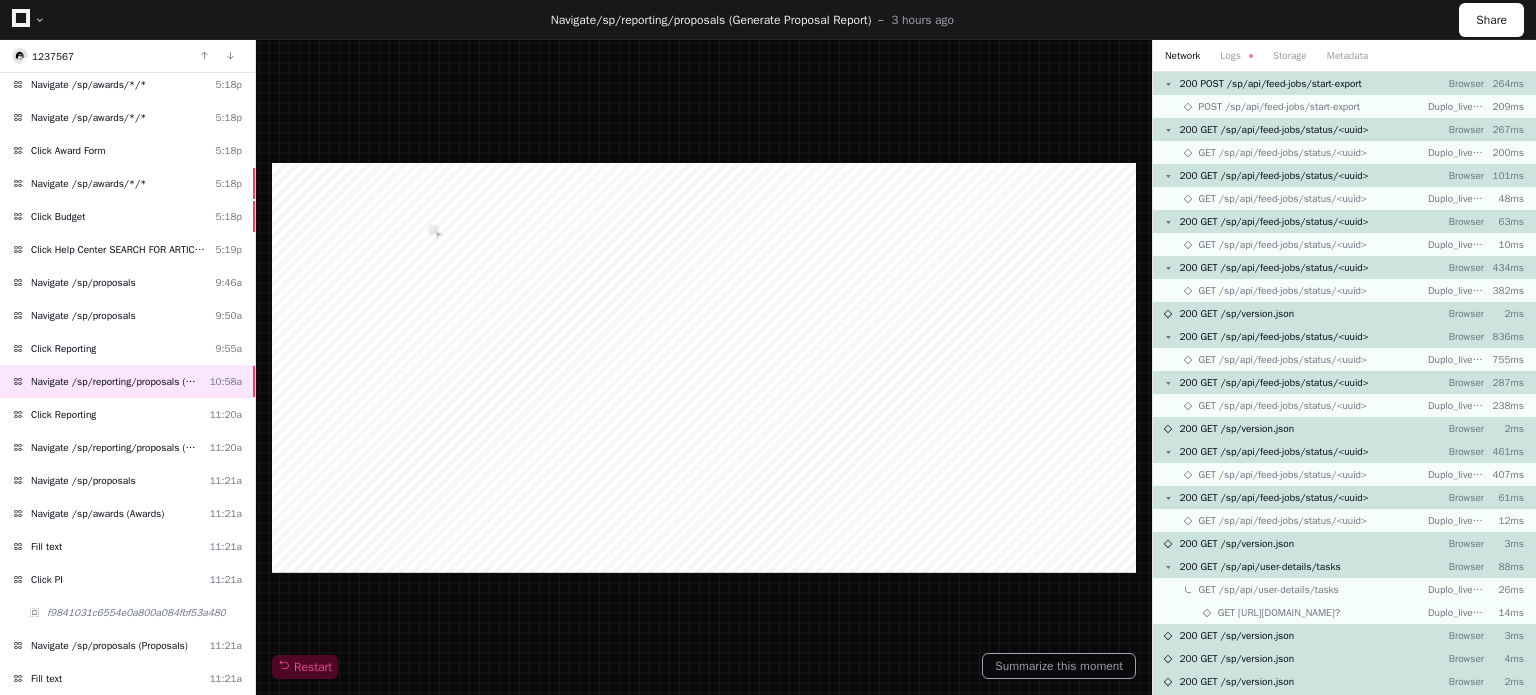 scroll, scrollTop: 228, scrollLeft: 0, axis: vertical 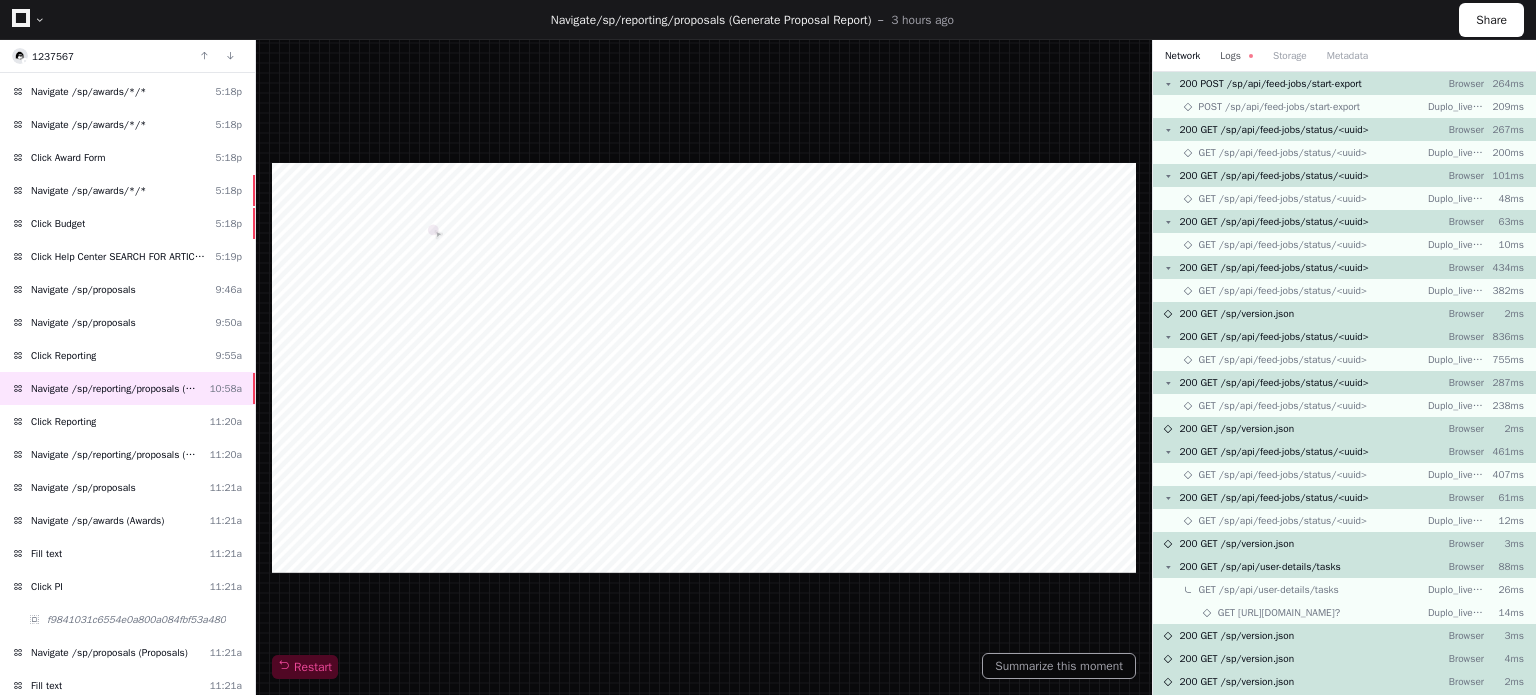 click on "Logs" 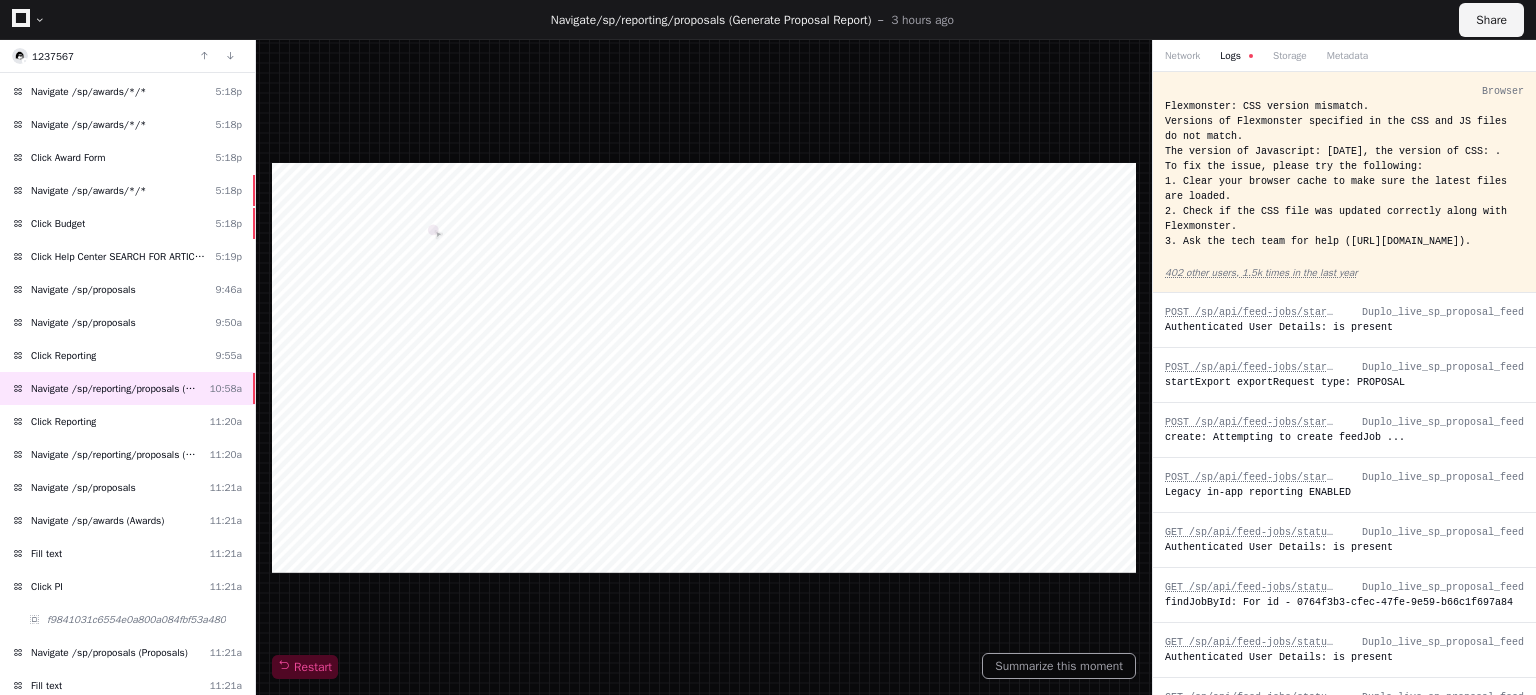 click on "Share" 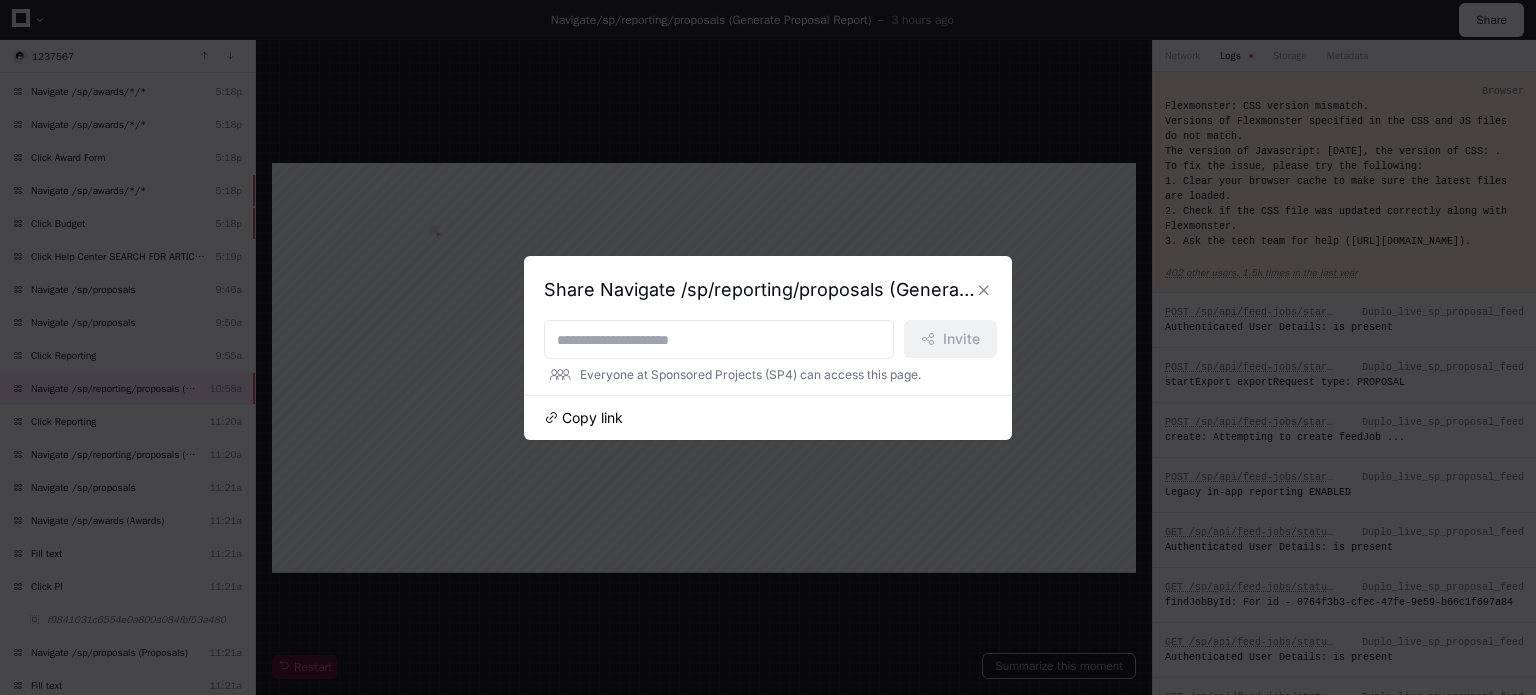 click on "Copy link" at bounding box center (592, 418) 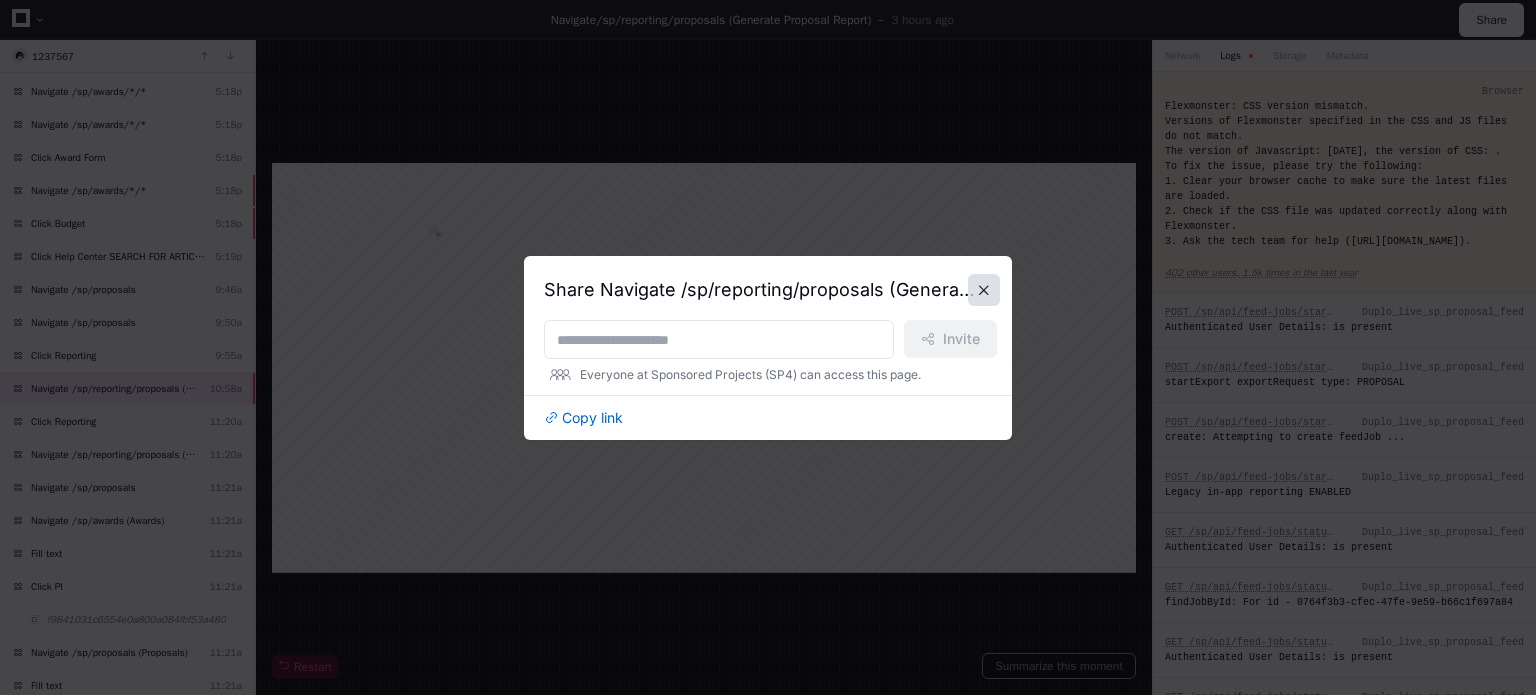 click at bounding box center [984, 290] 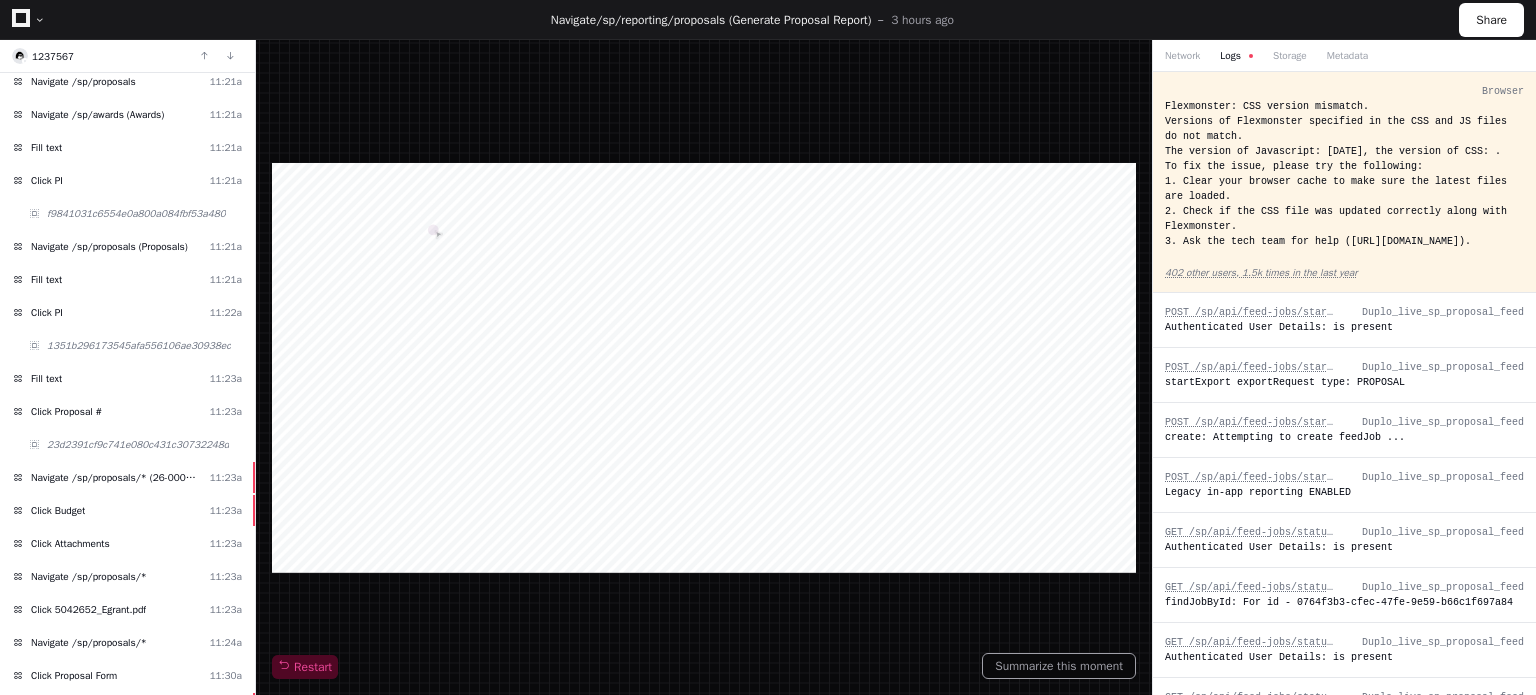 scroll, scrollTop: 663, scrollLeft: 0, axis: vertical 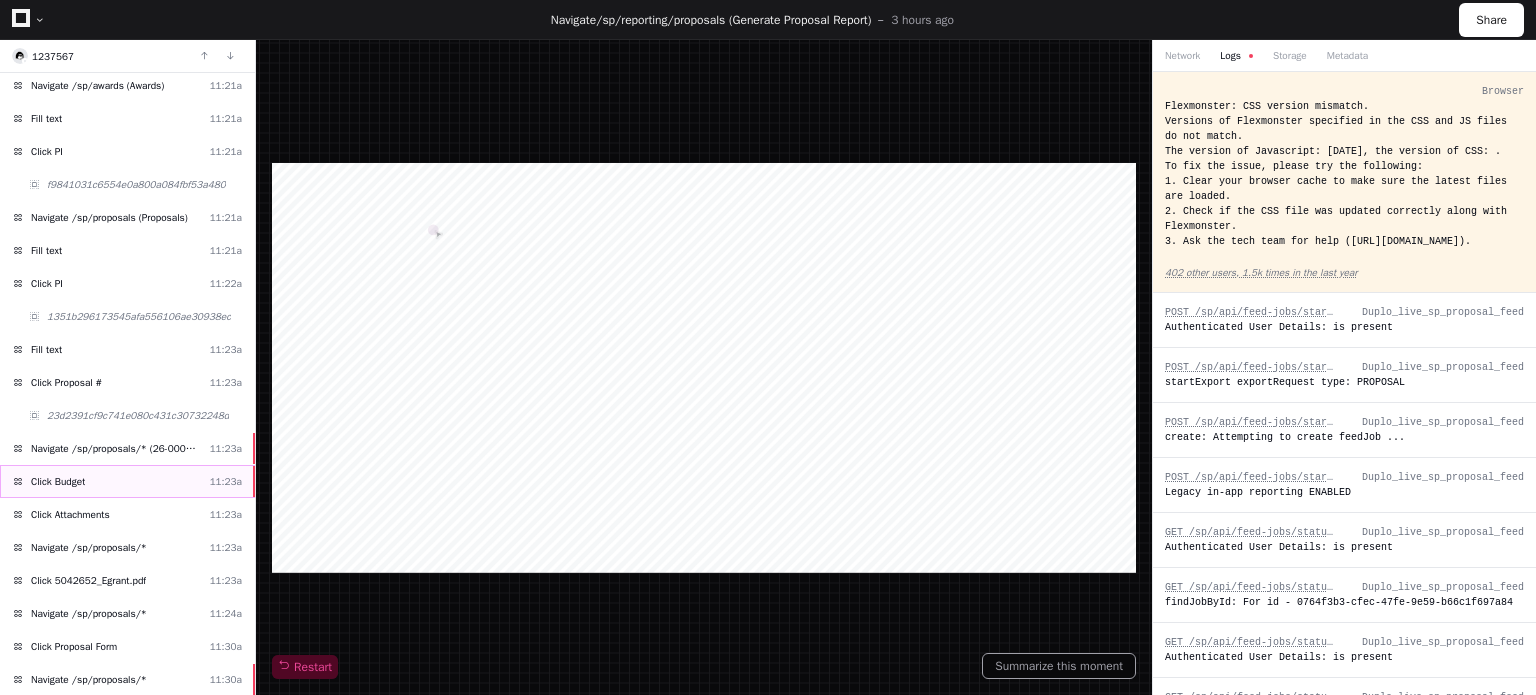 click on "Click Budget  11:23a" 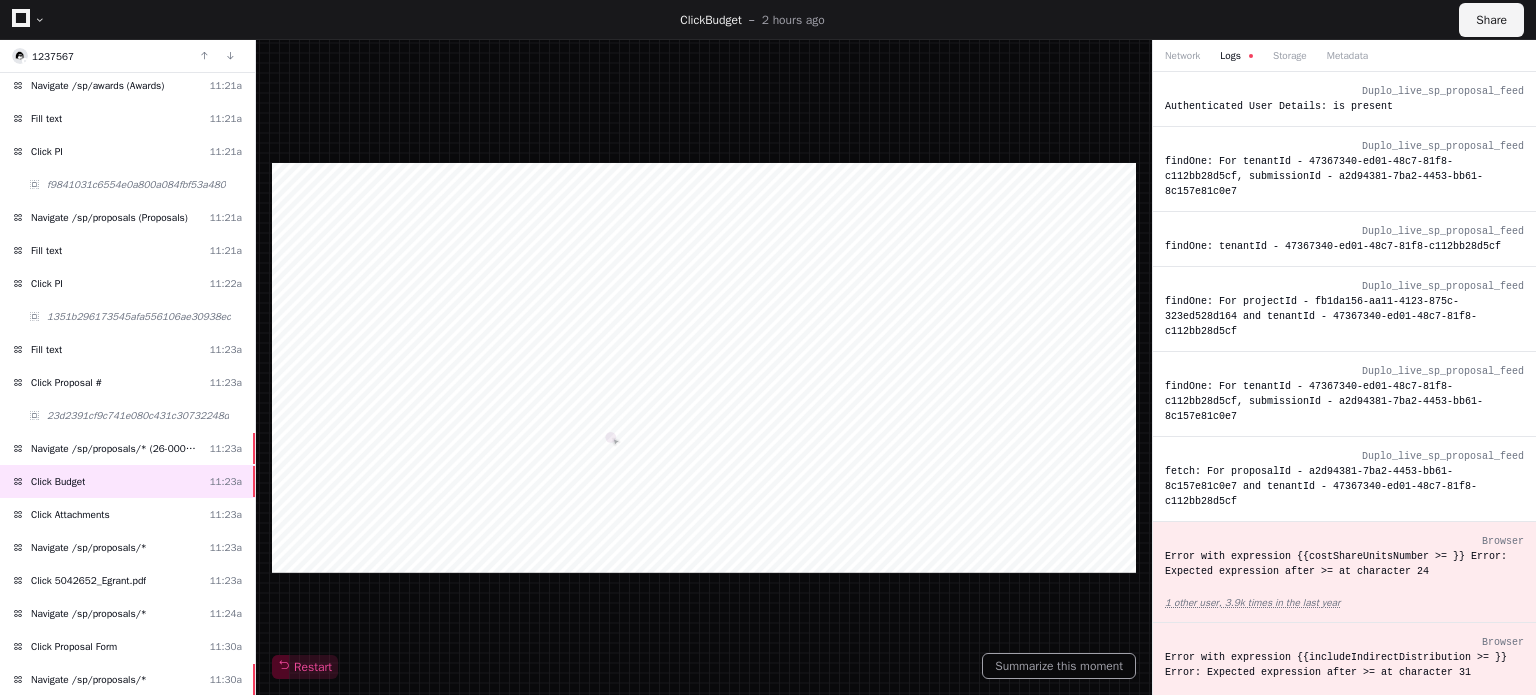 click on "Share" 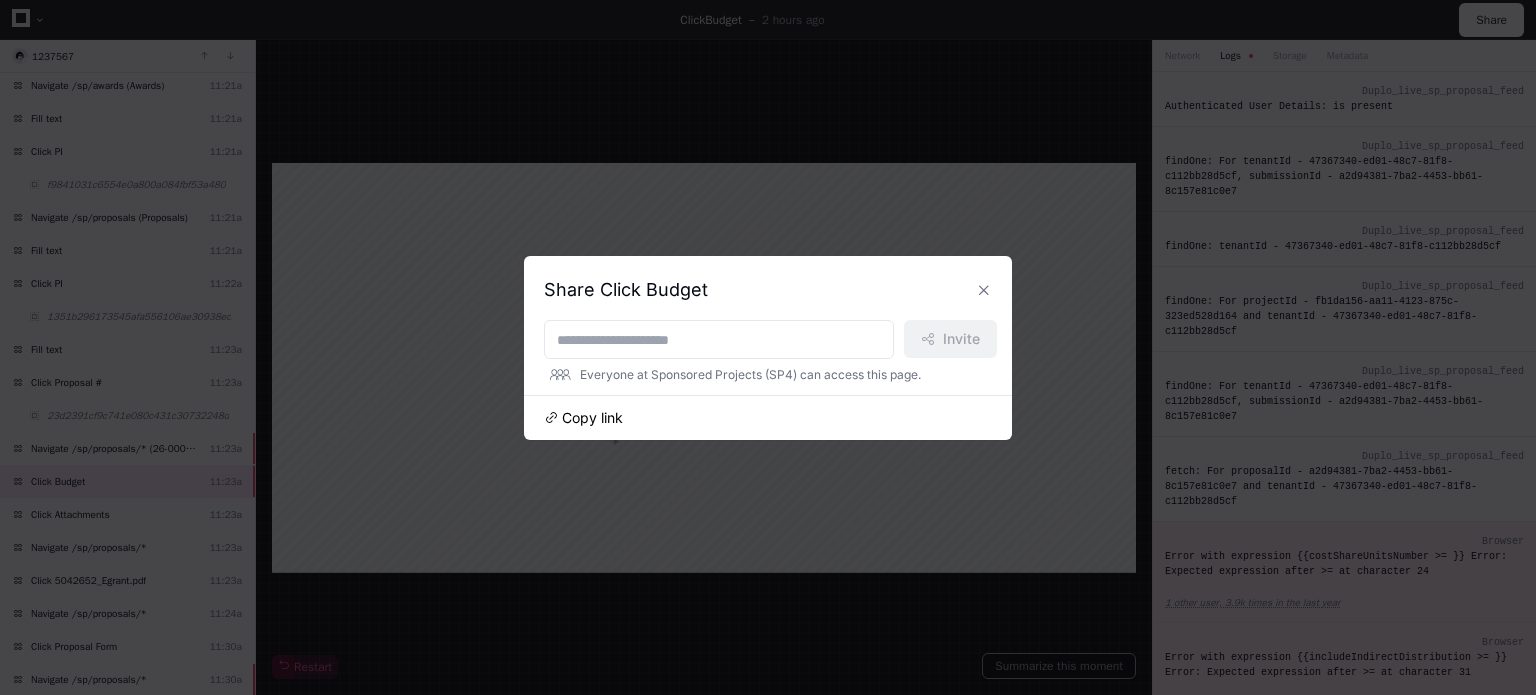 click on "Copy link" at bounding box center [592, 418] 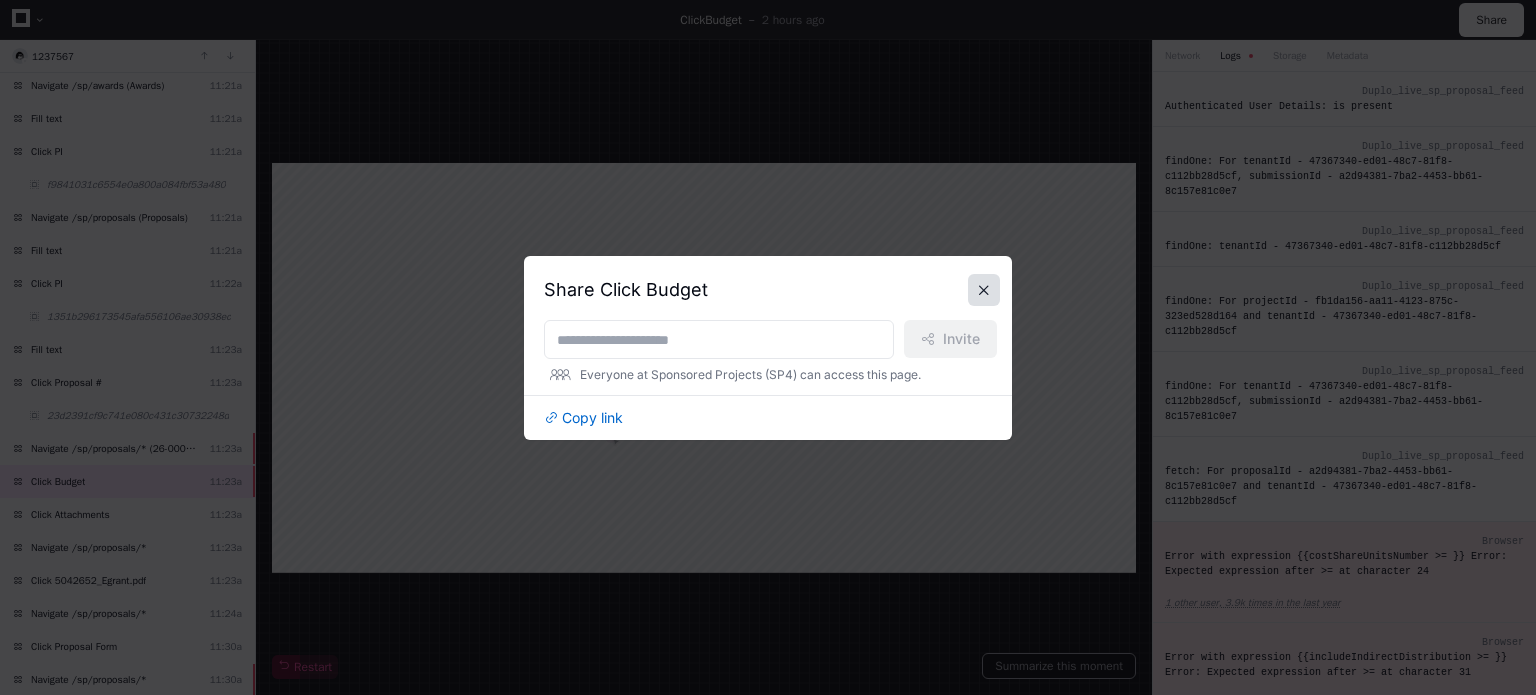 click at bounding box center (984, 290) 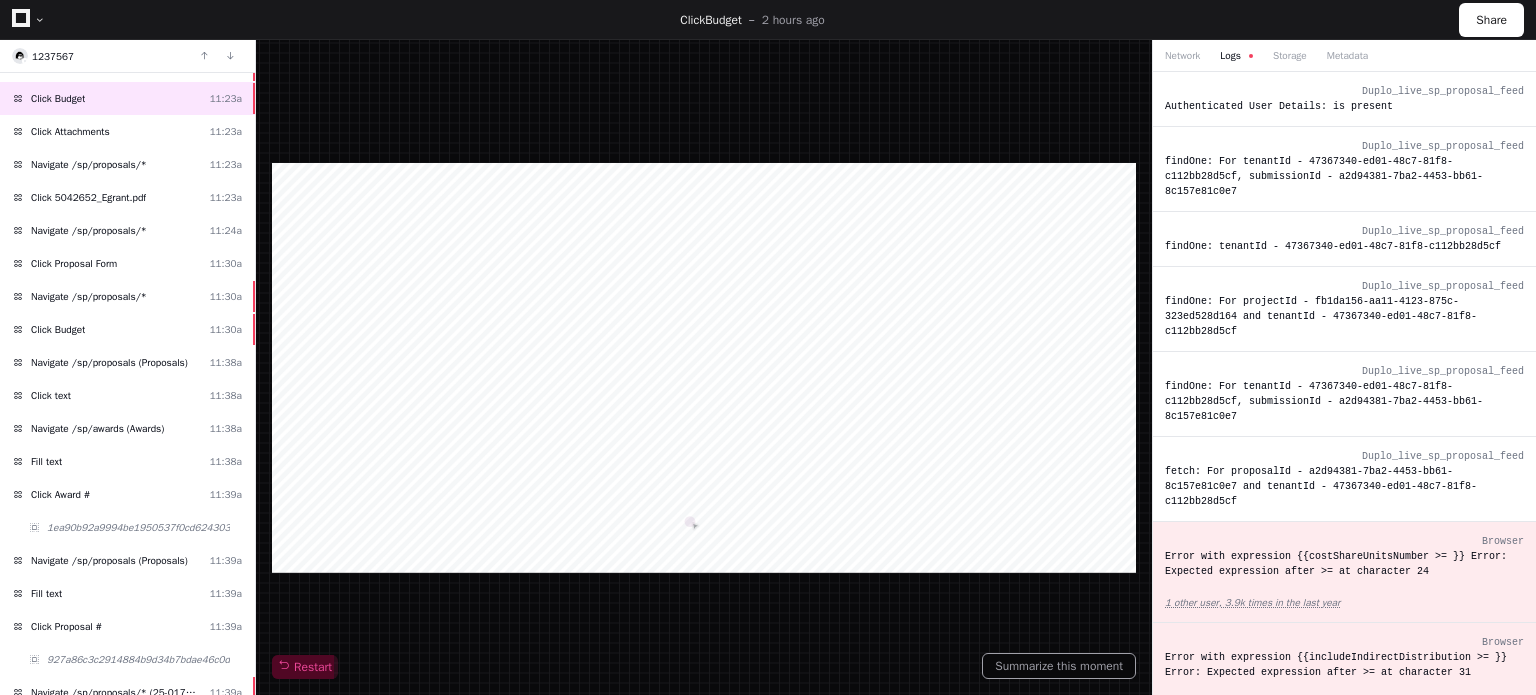 scroll, scrollTop: 1036, scrollLeft: 0, axis: vertical 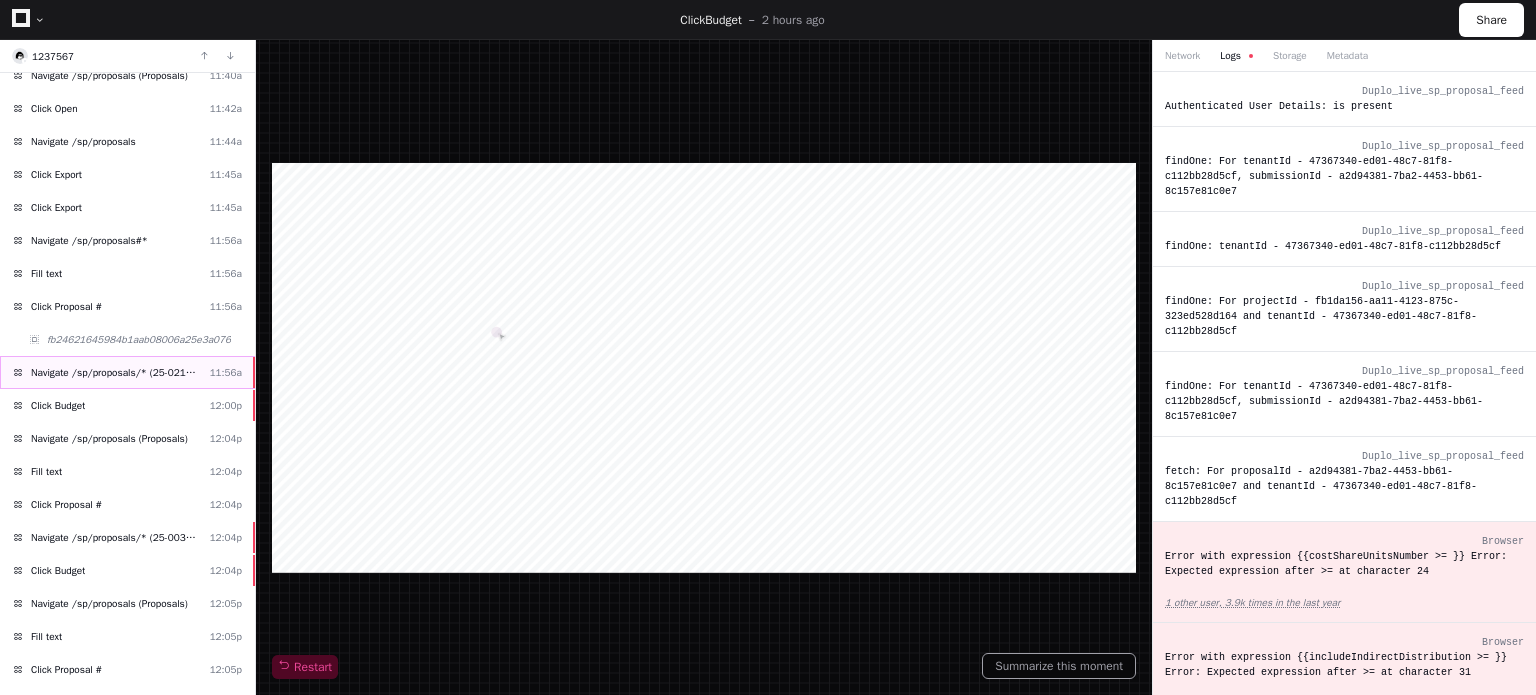 click on "Navigate /sp/proposals/* (25-0211-P0001)" 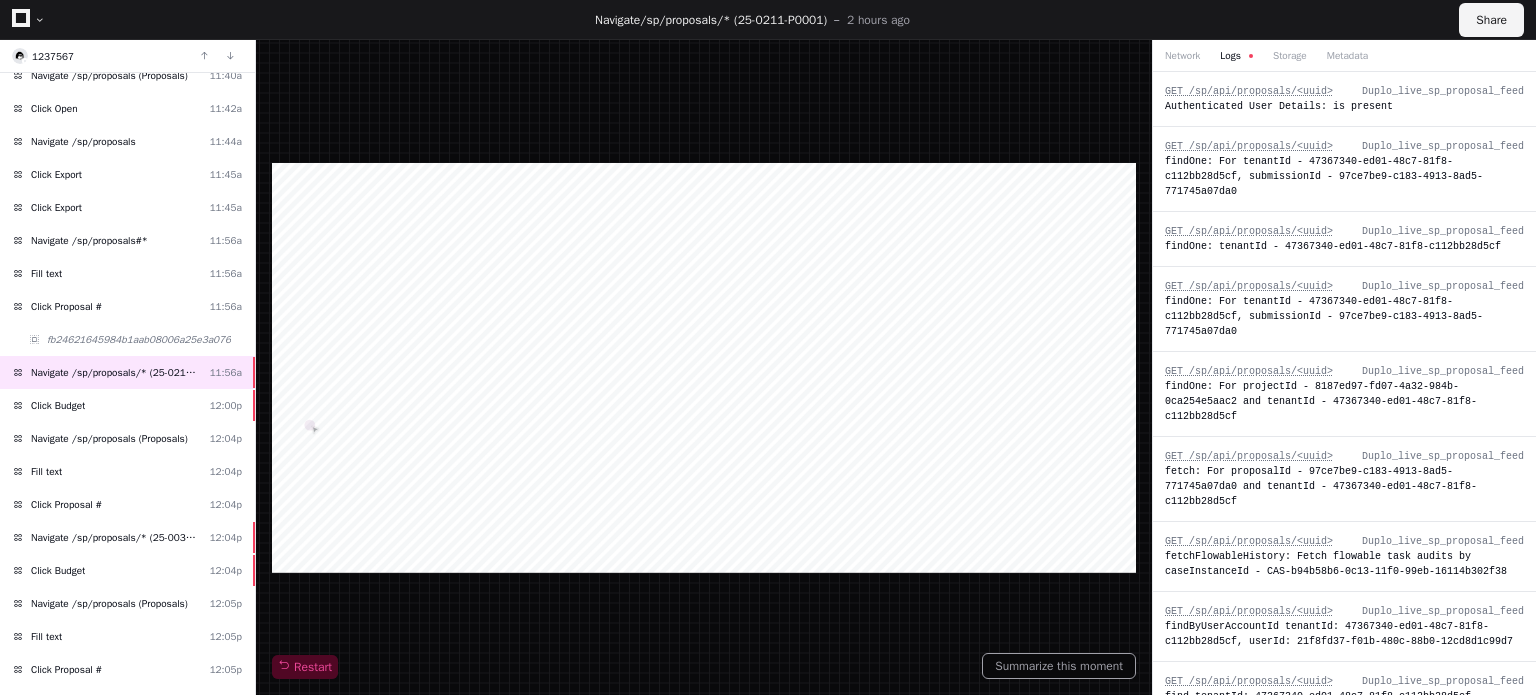 click on "Share" 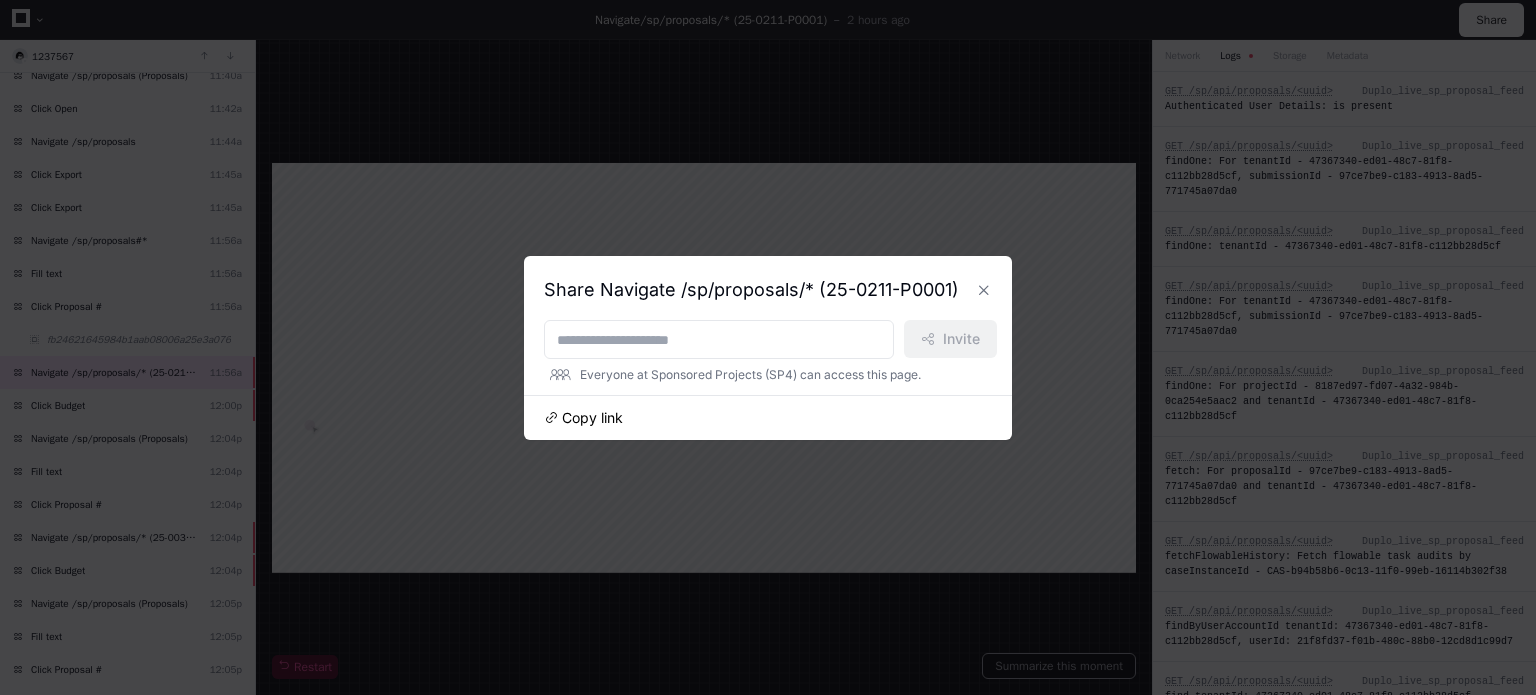 click on "Copy link" at bounding box center [592, 418] 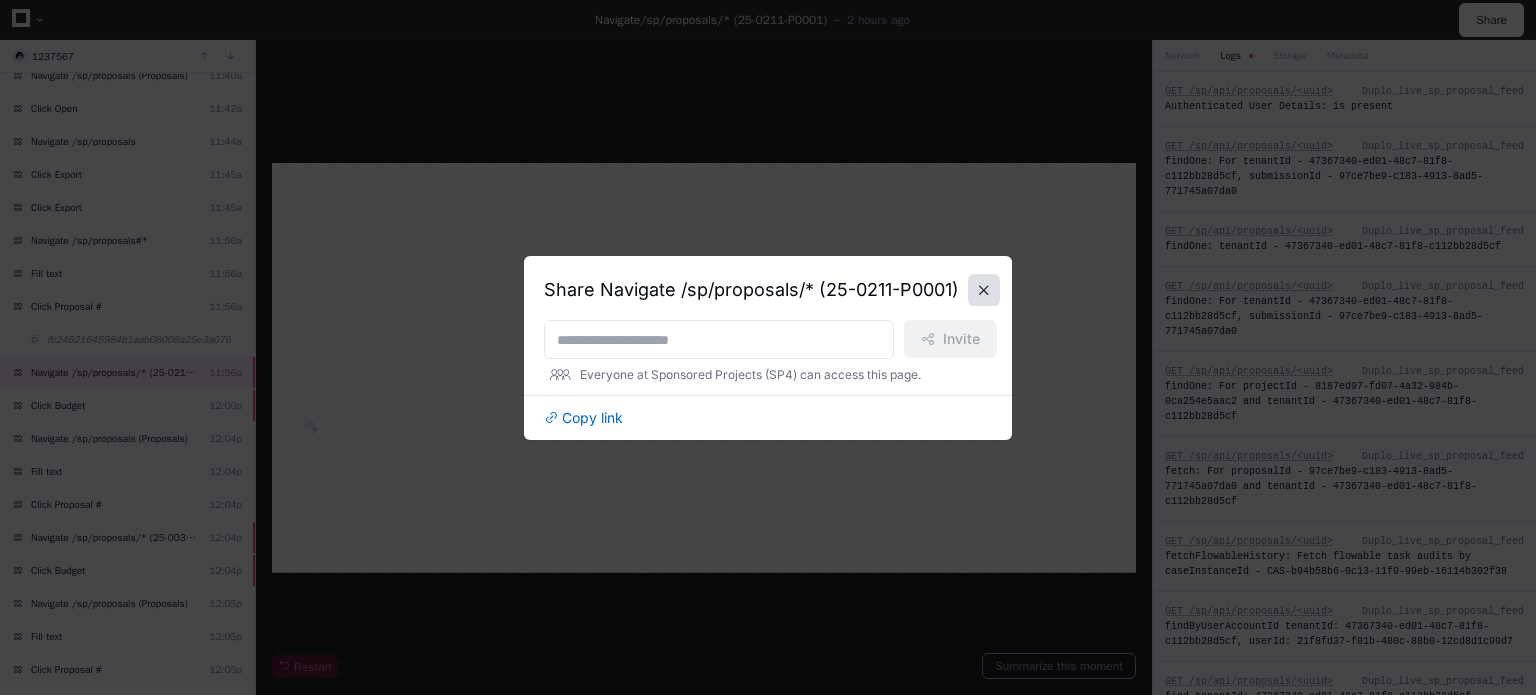 click at bounding box center [984, 290] 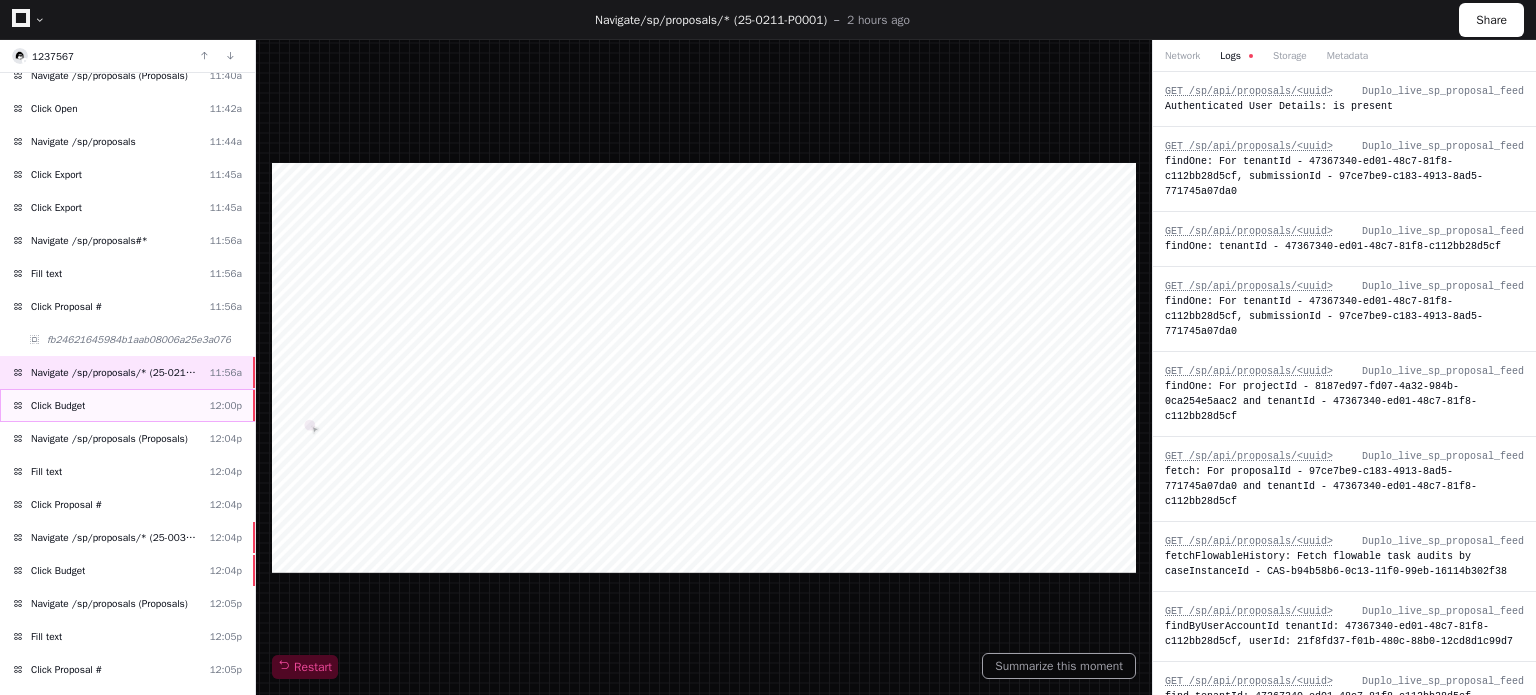 click on "Click Budget  12:00p" 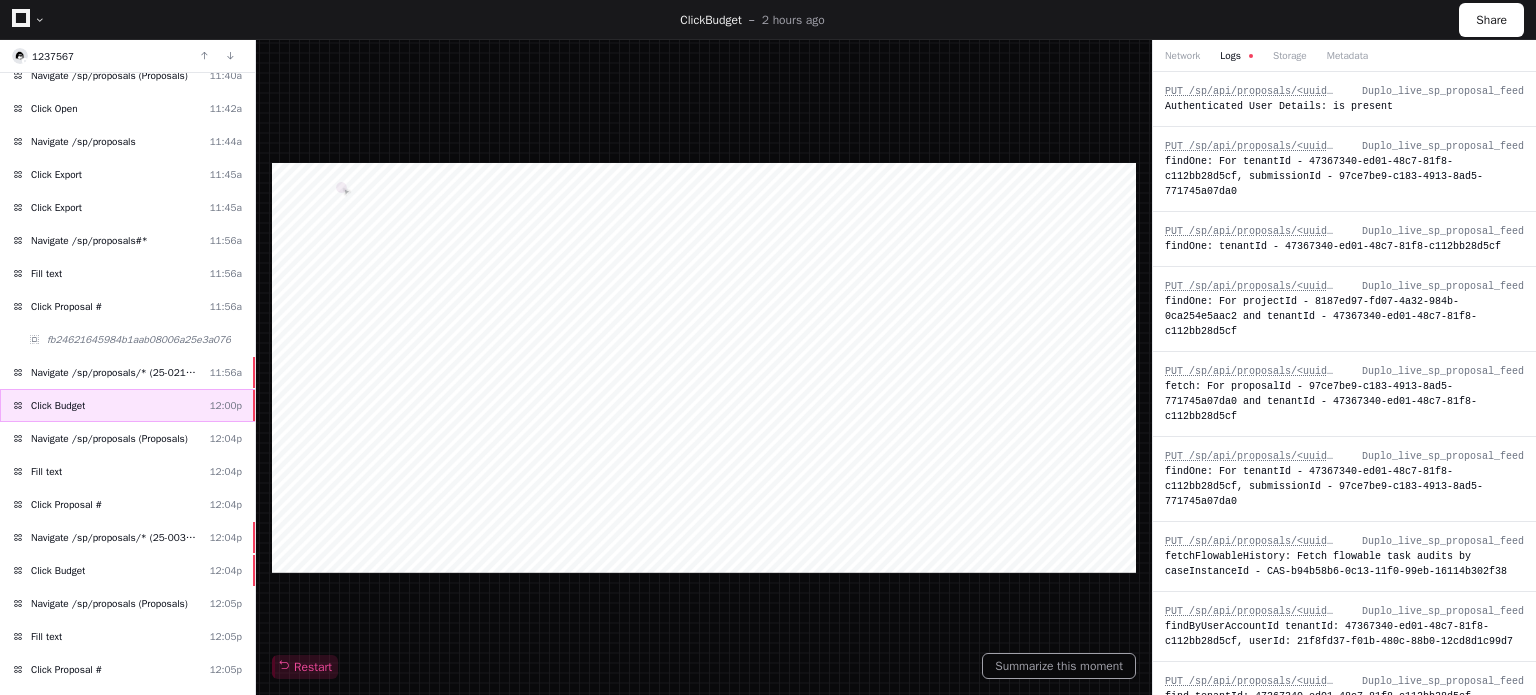 click on "Click Budget  12:00p" 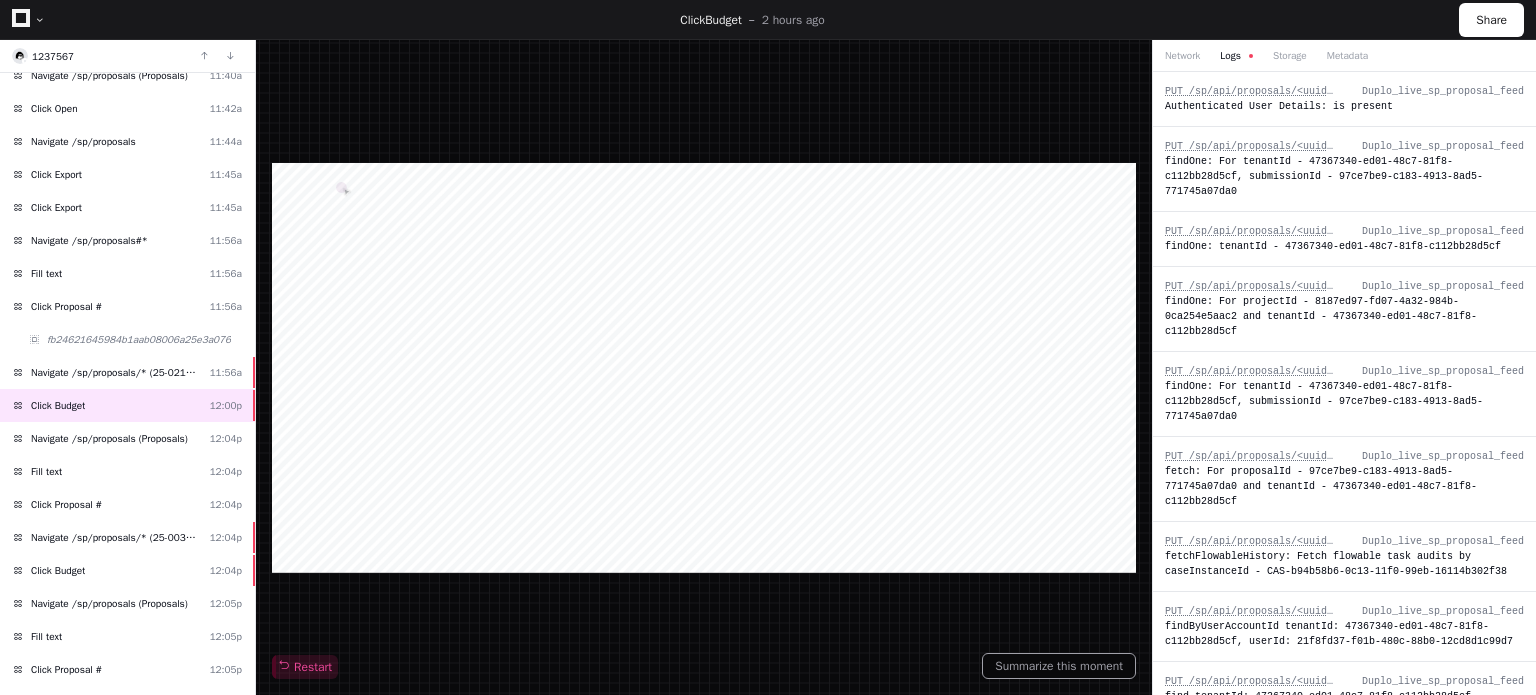 click on "Logs" 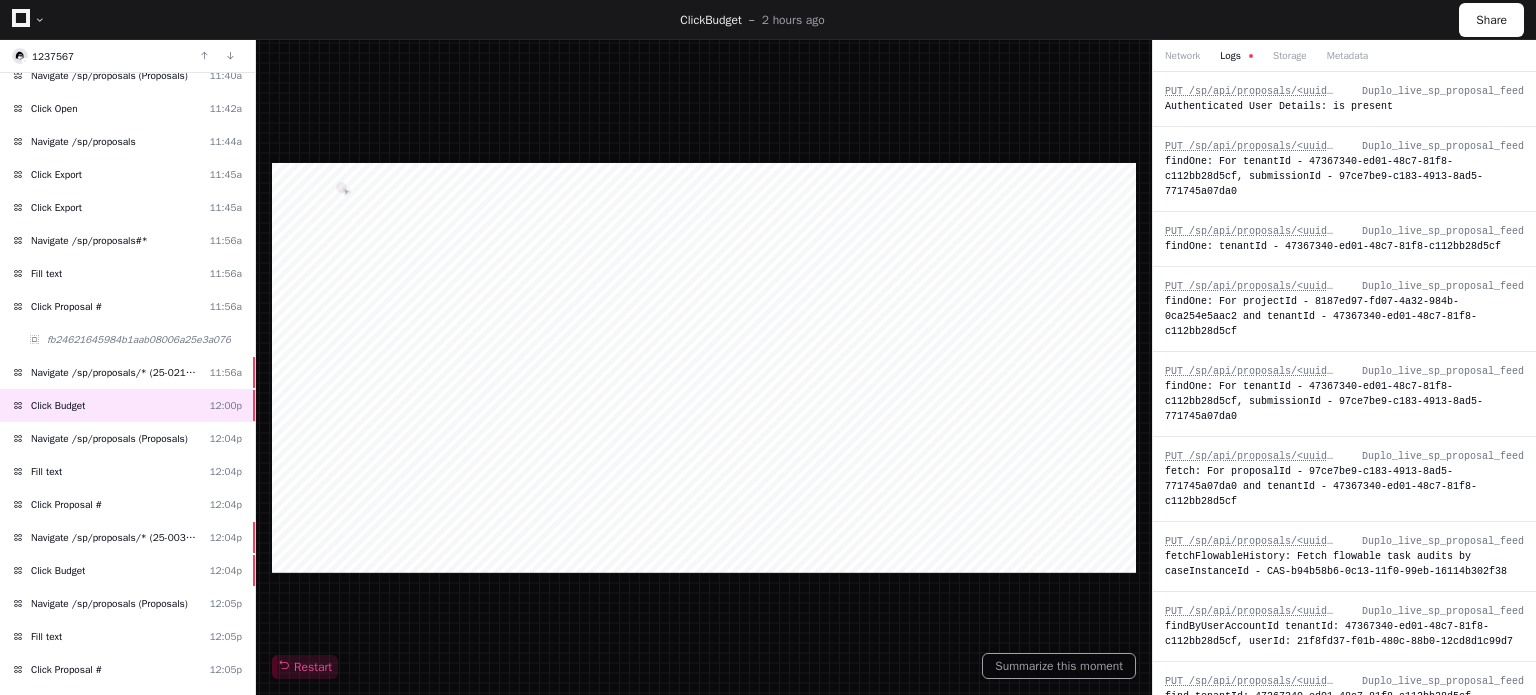 click on "Logs" 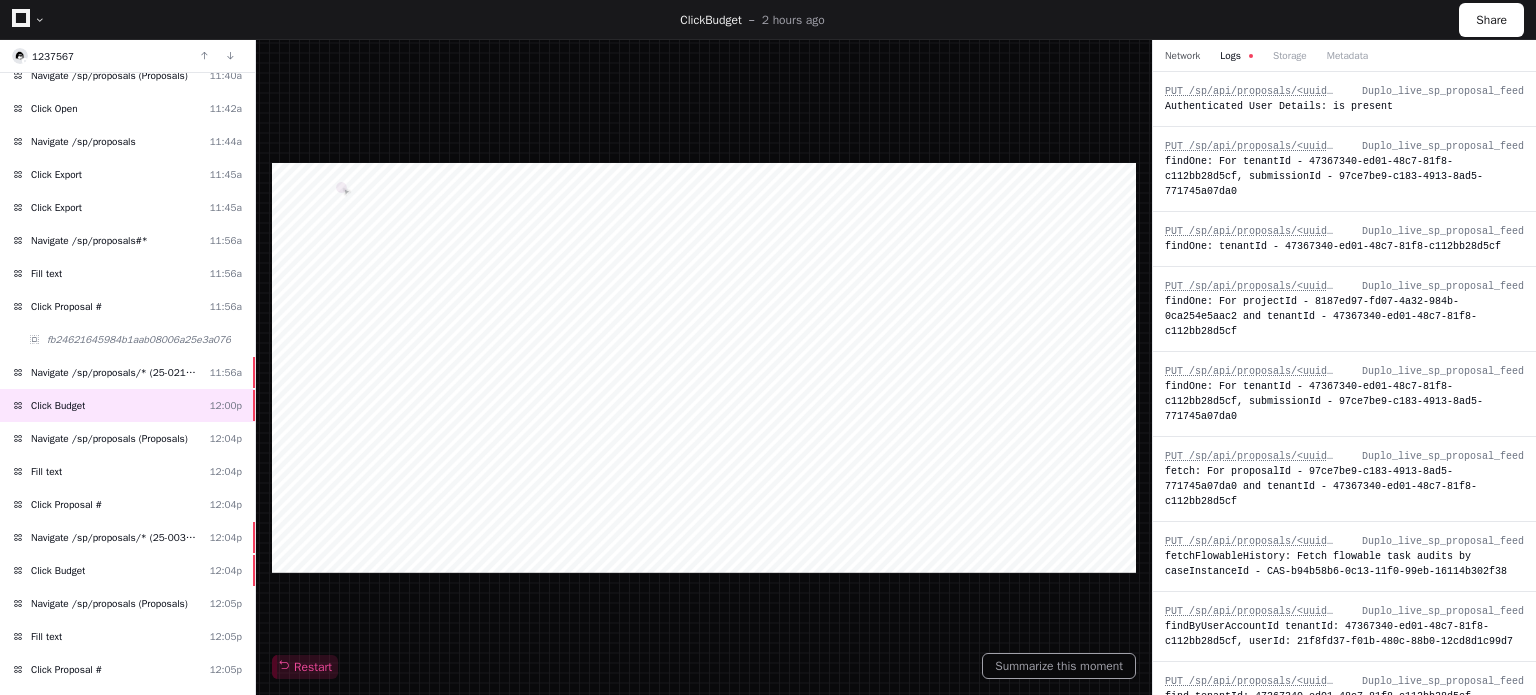 click on "Network" 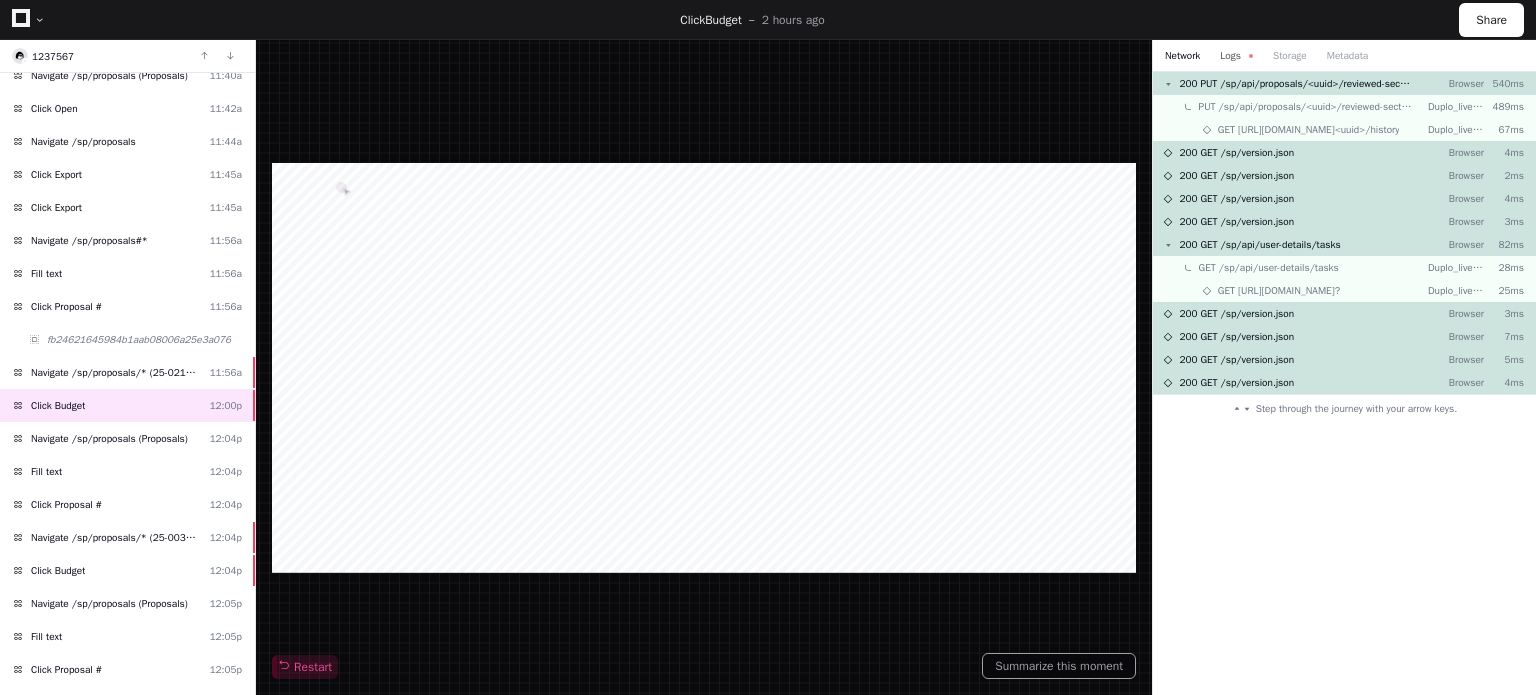 click on "Logs" 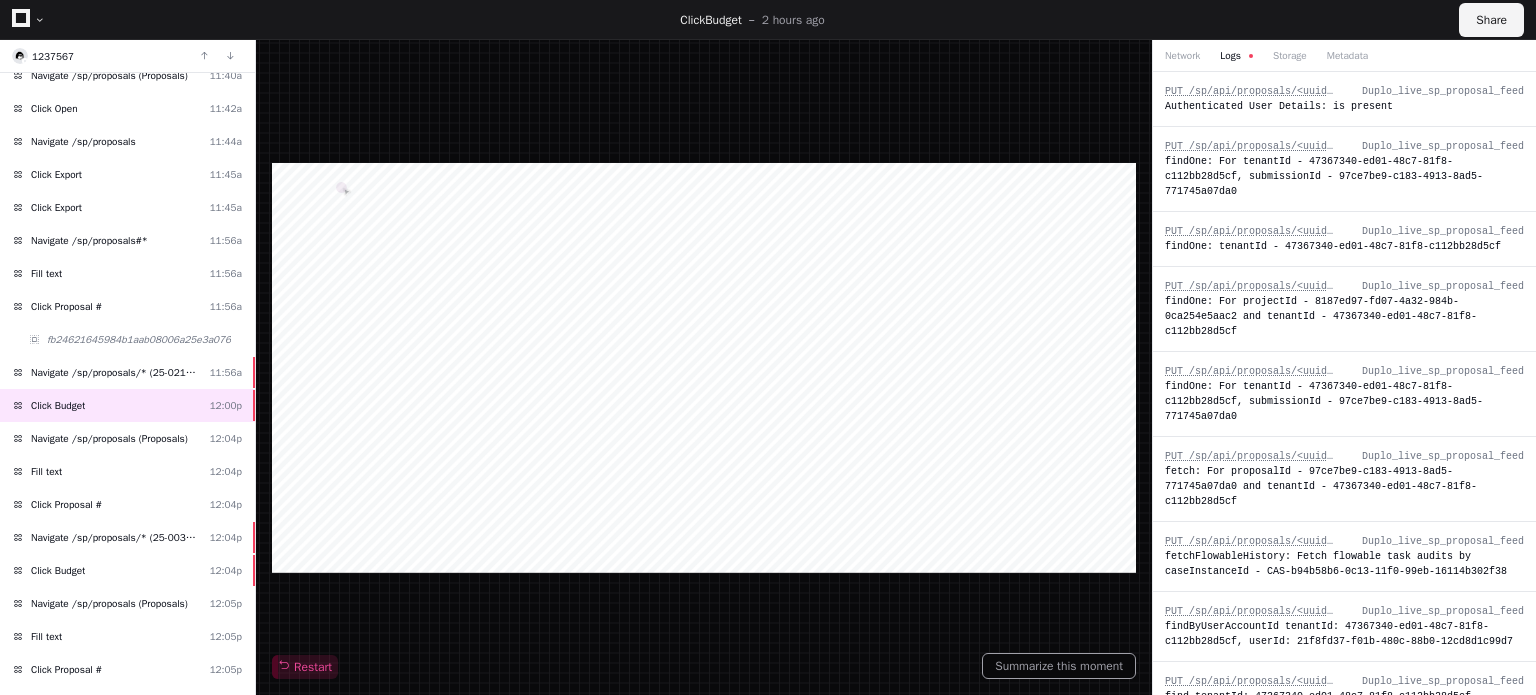 click on "Share" 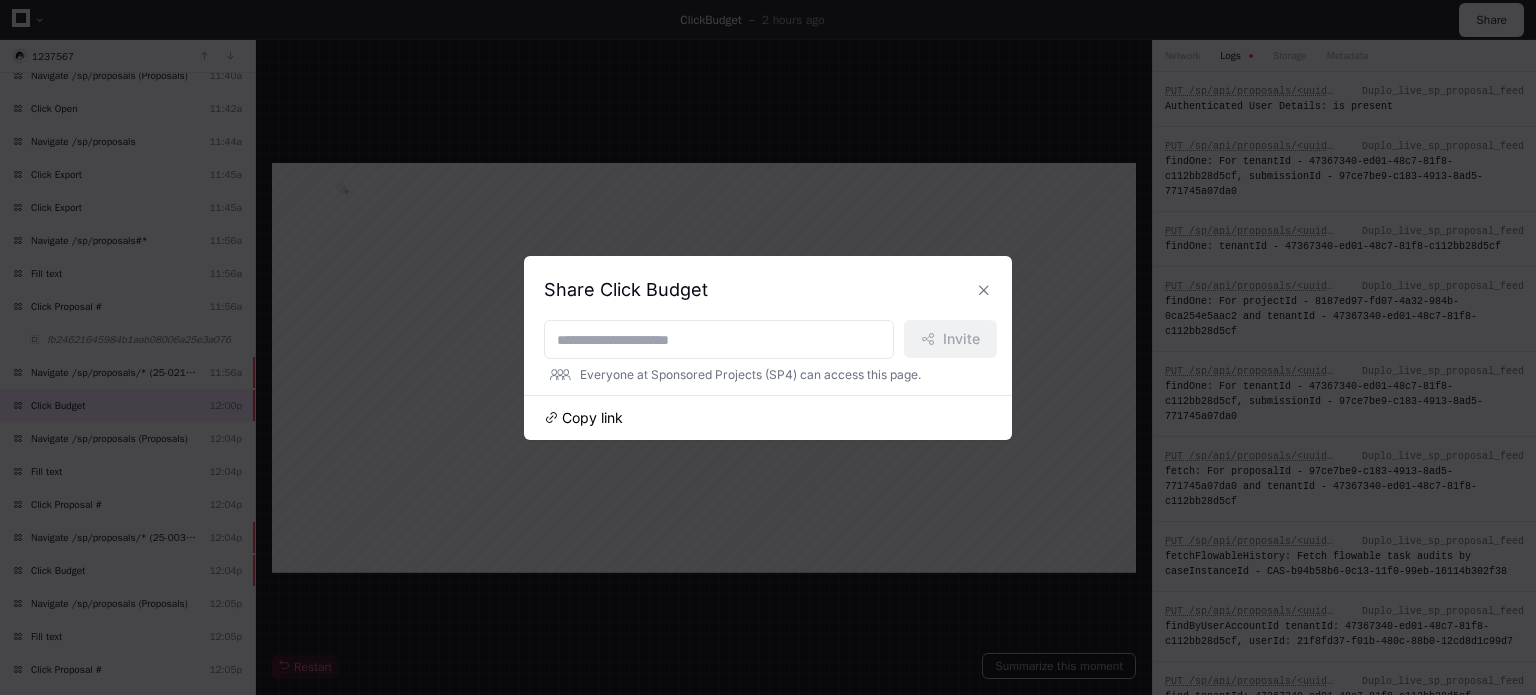 click on "Copy link" at bounding box center [592, 418] 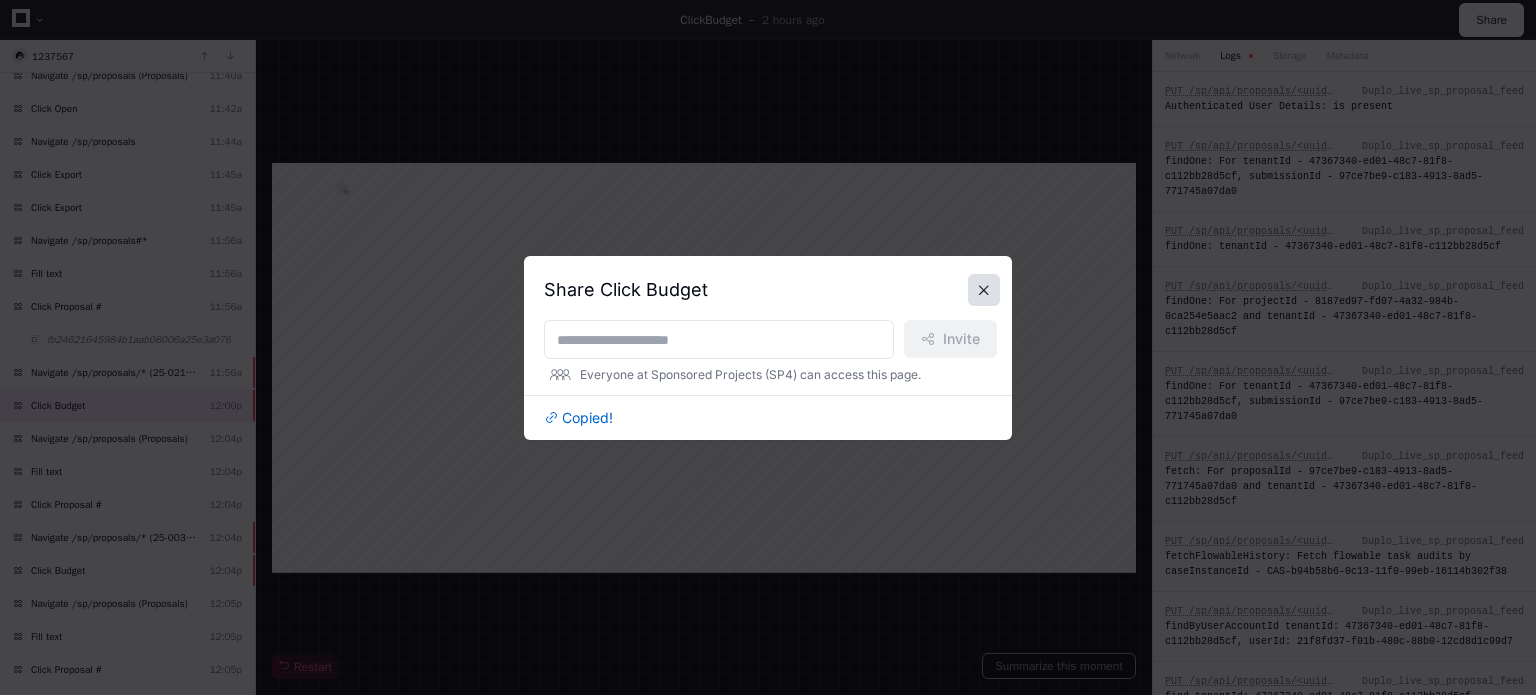 click at bounding box center [984, 290] 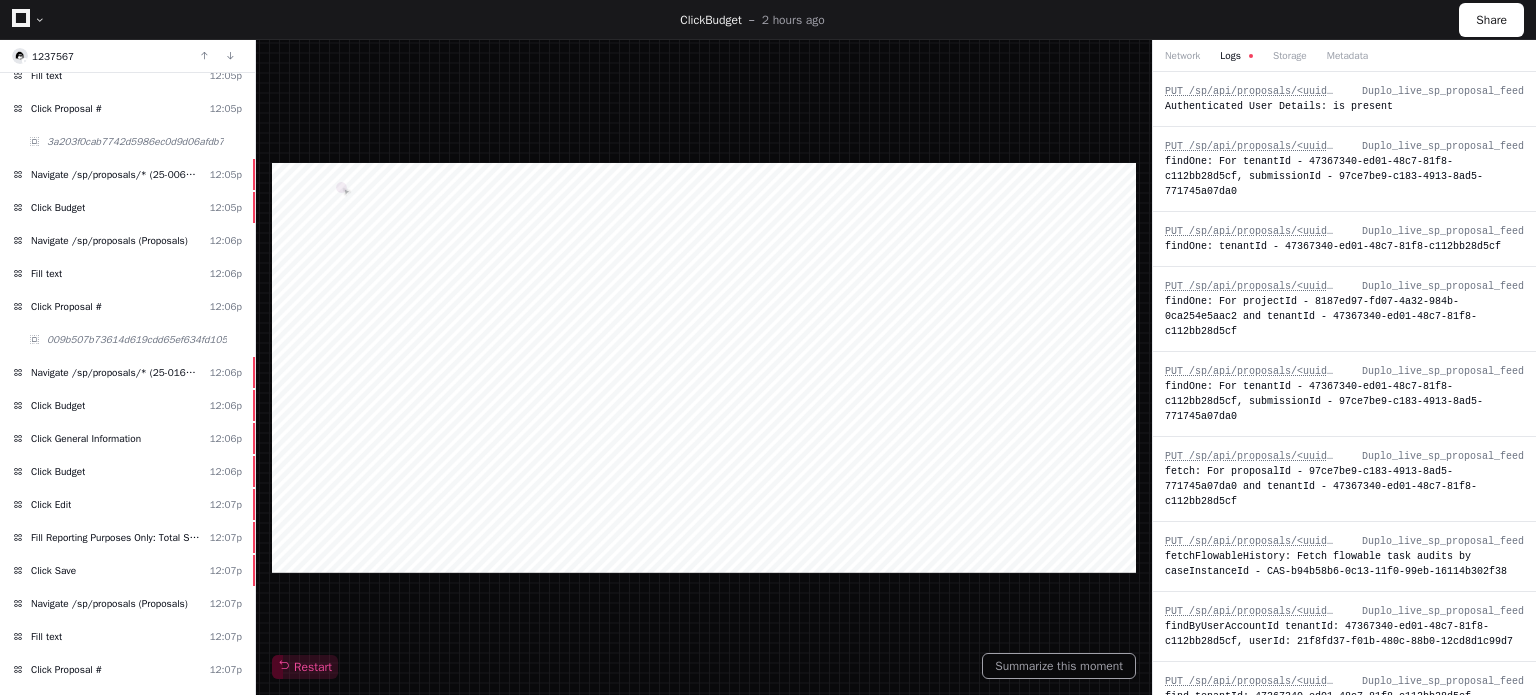 scroll, scrollTop: 2341, scrollLeft: 0, axis: vertical 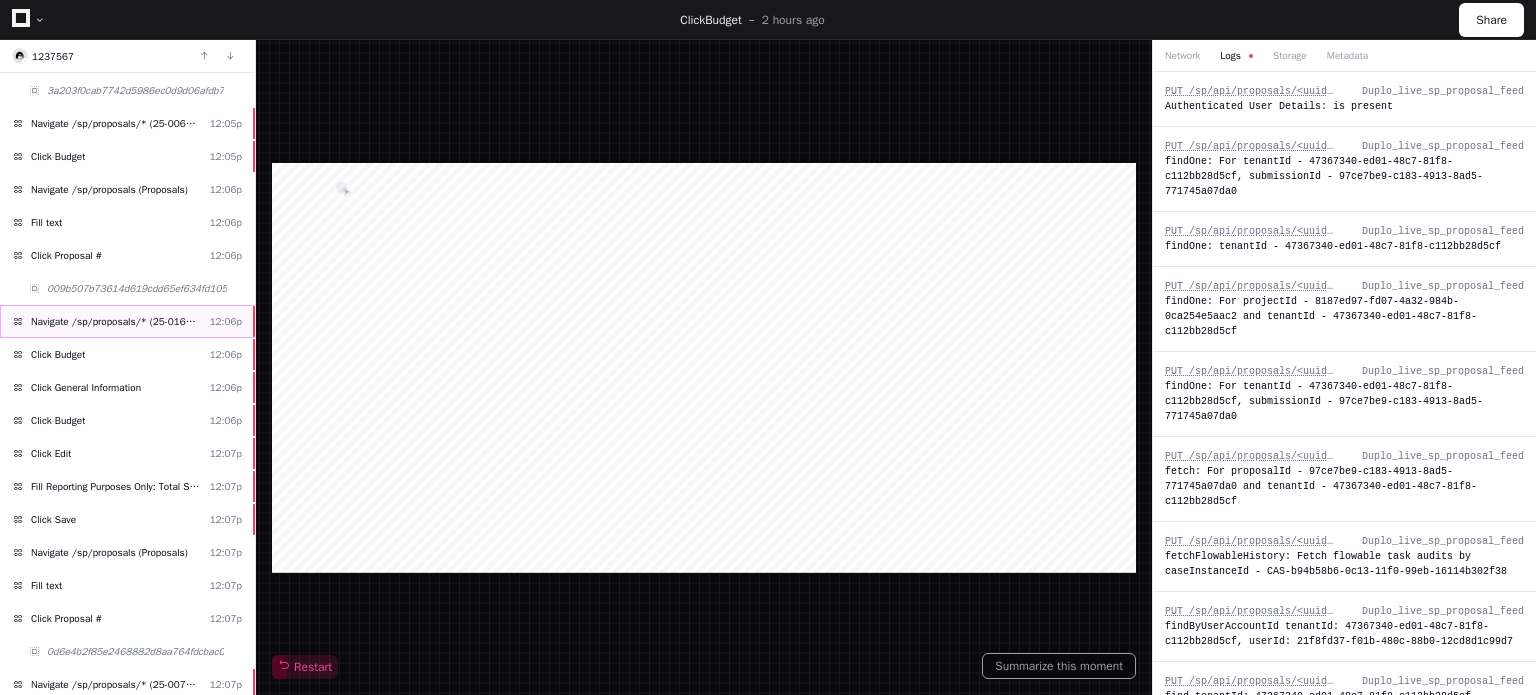 click on "Navigate /sp/proposals/* (25-0167-P0001)" 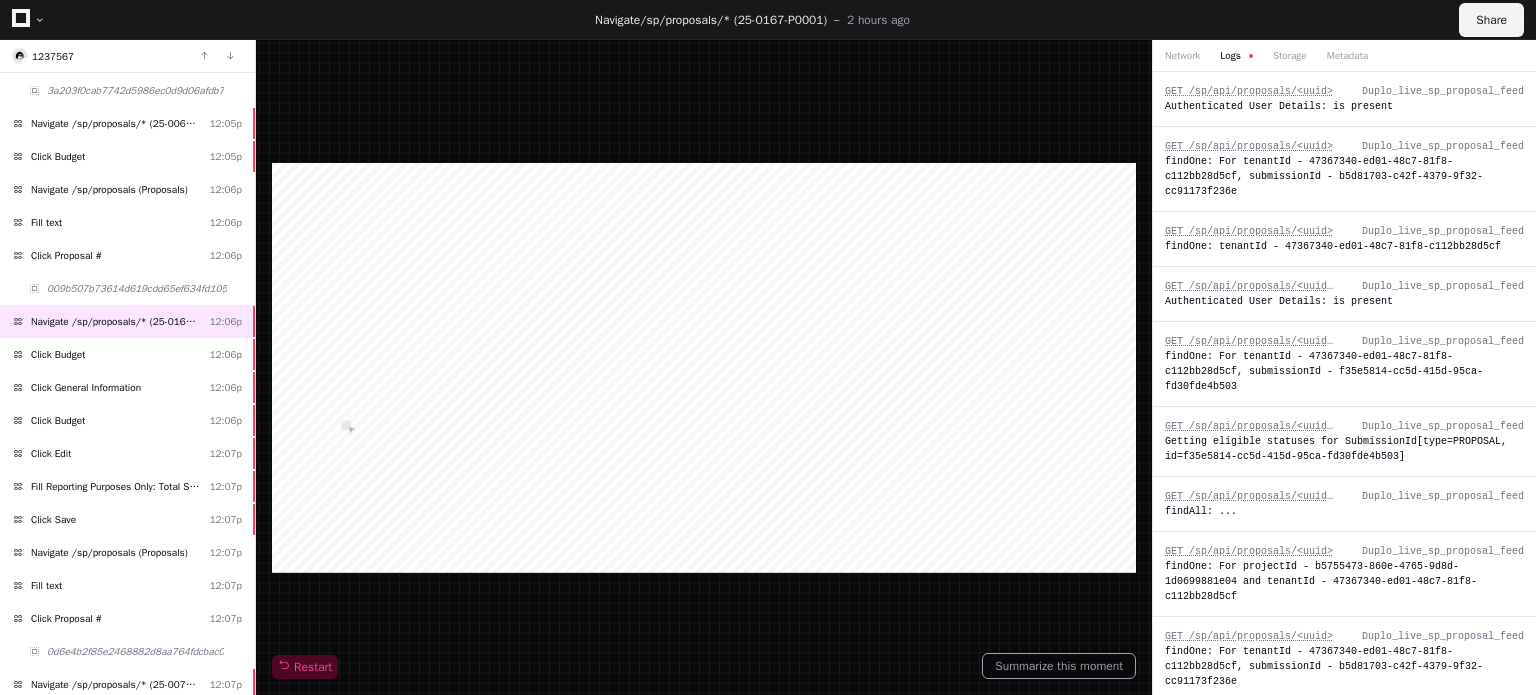 click on "Share" 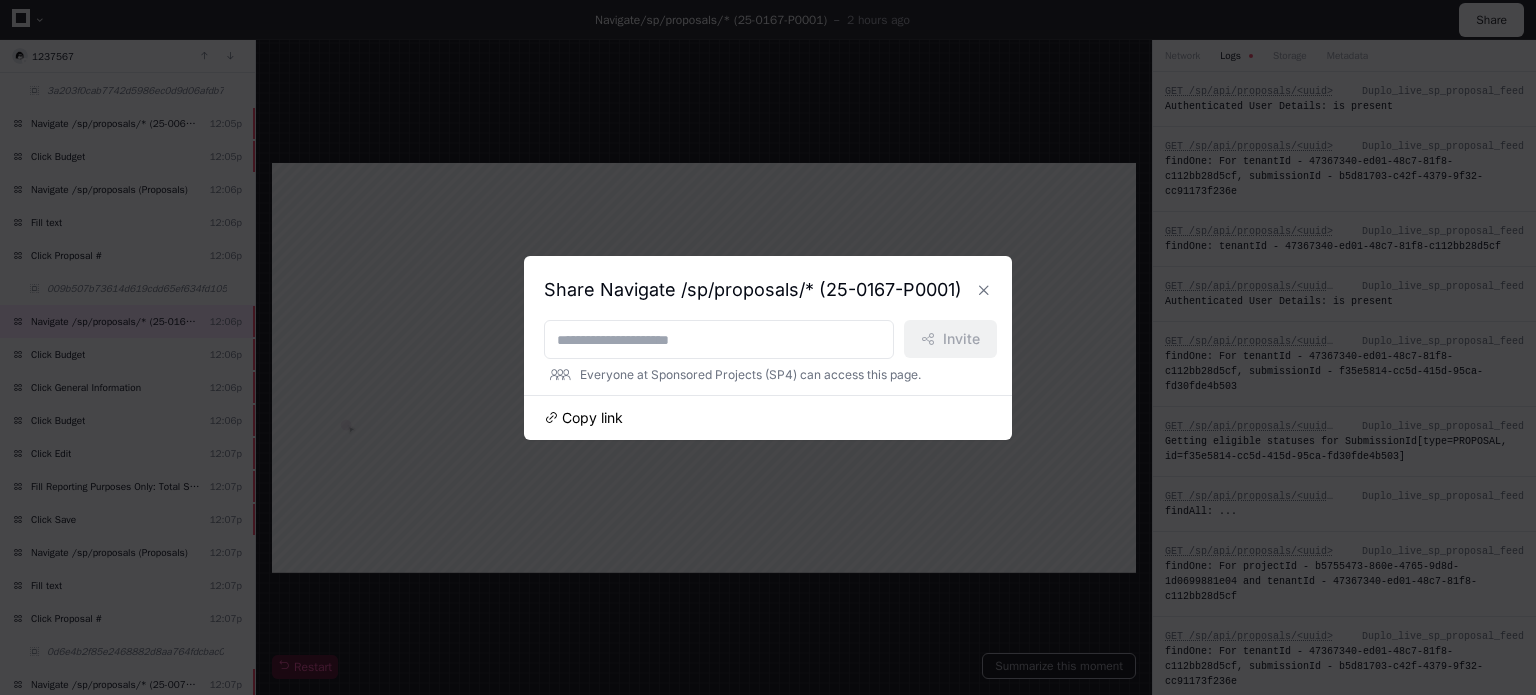 click on "Copy link" at bounding box center (592, 418) 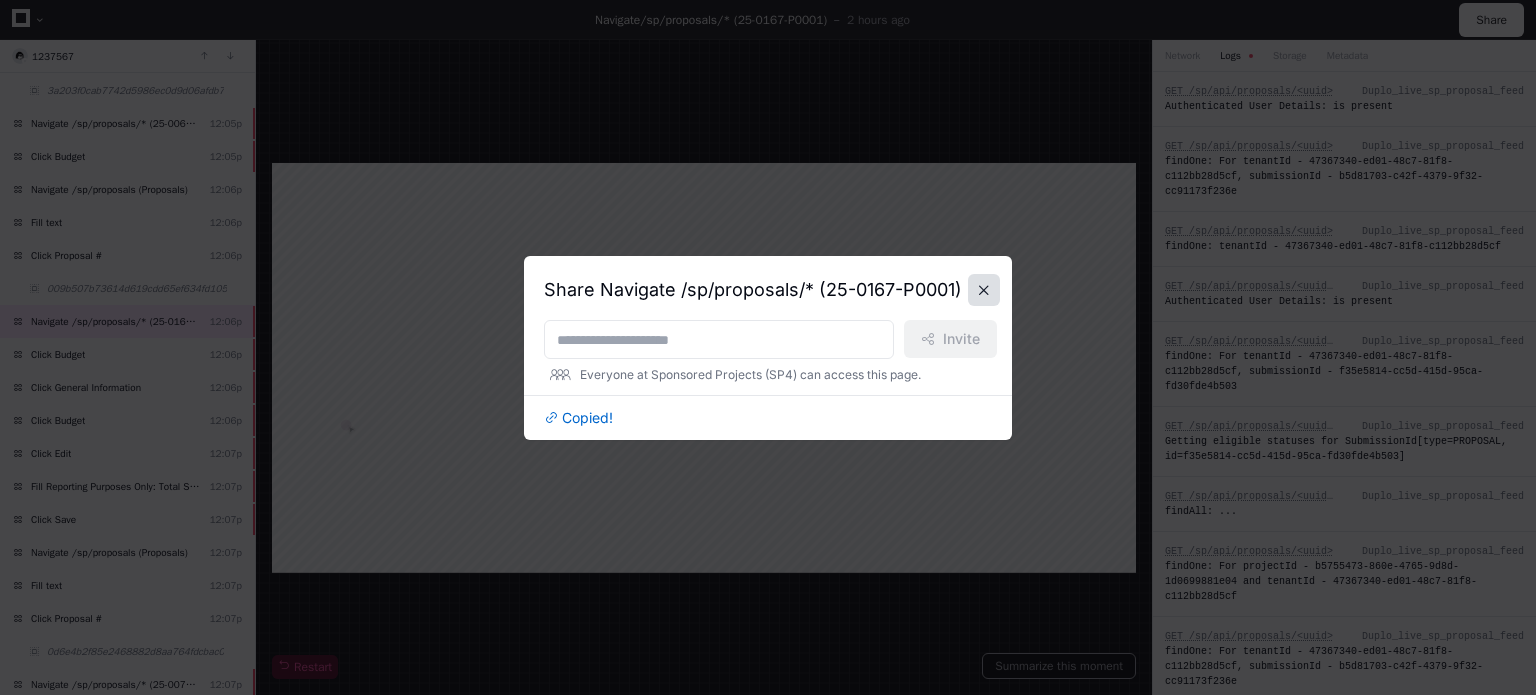 click at bounding box center (984, 290) 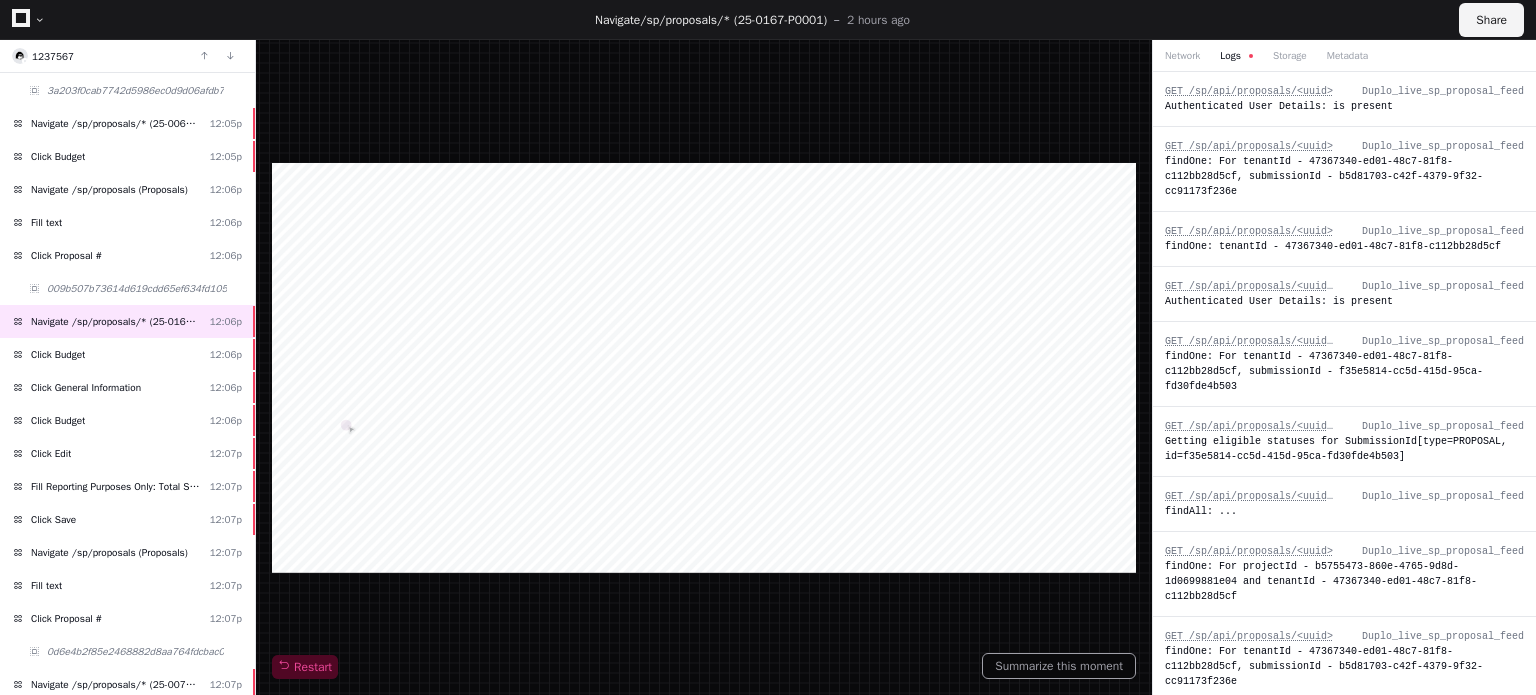 click on "Share" 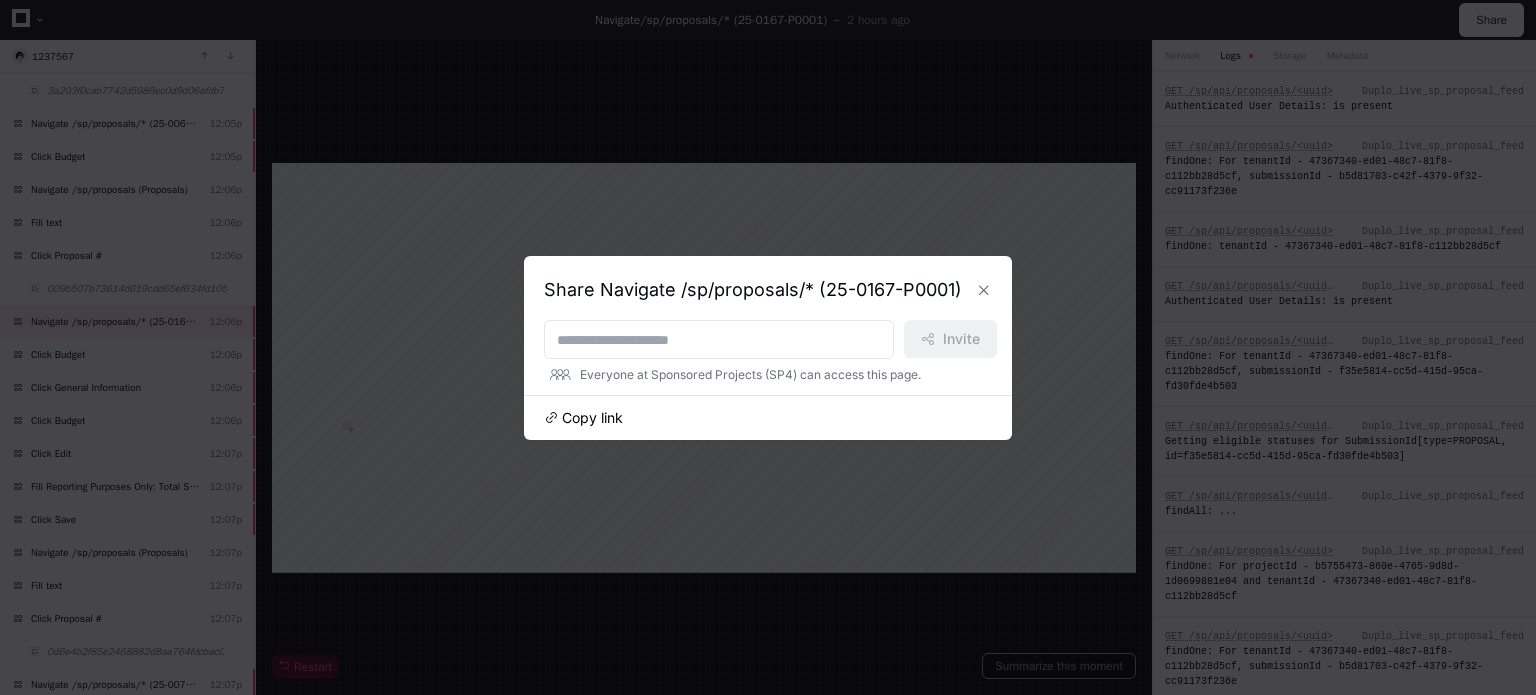 click on "Copy link" at bounding box center (592, 418) 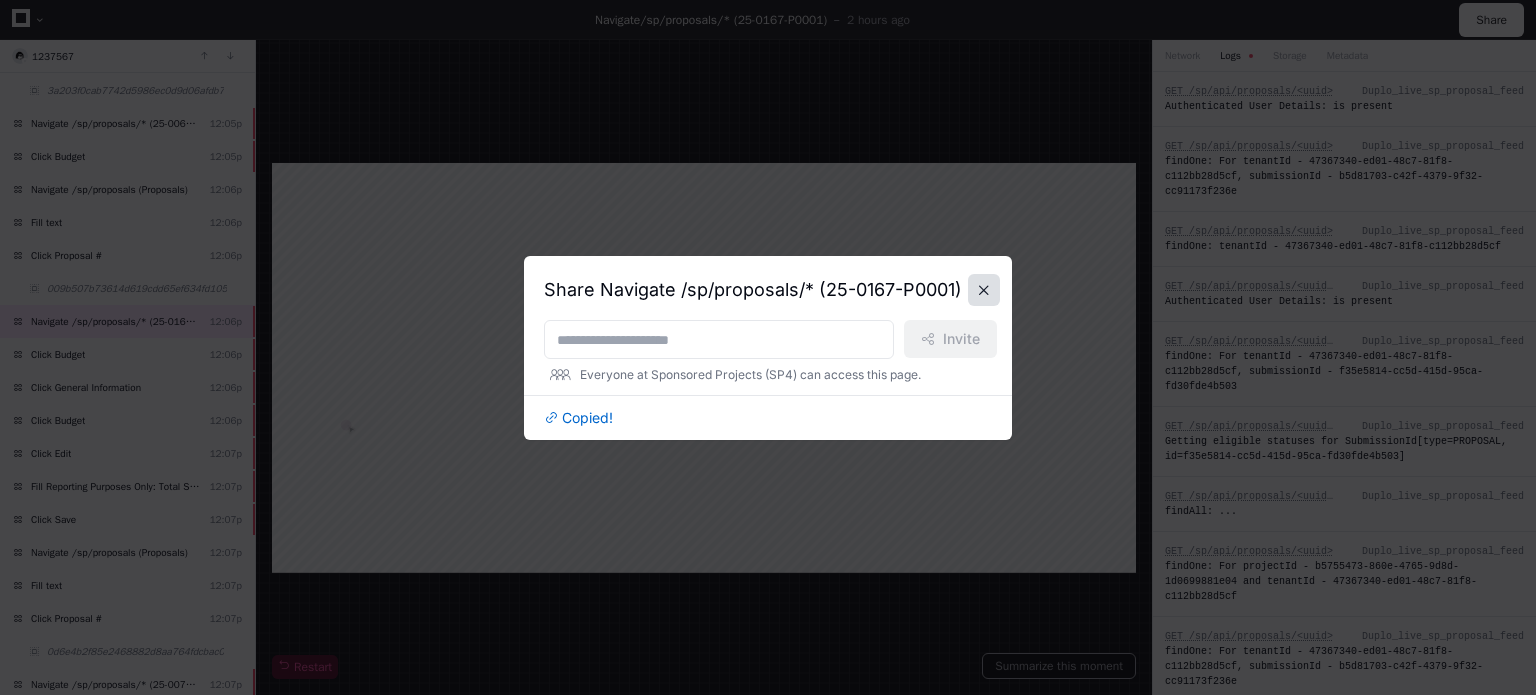 click at bounding box center [984, 290] 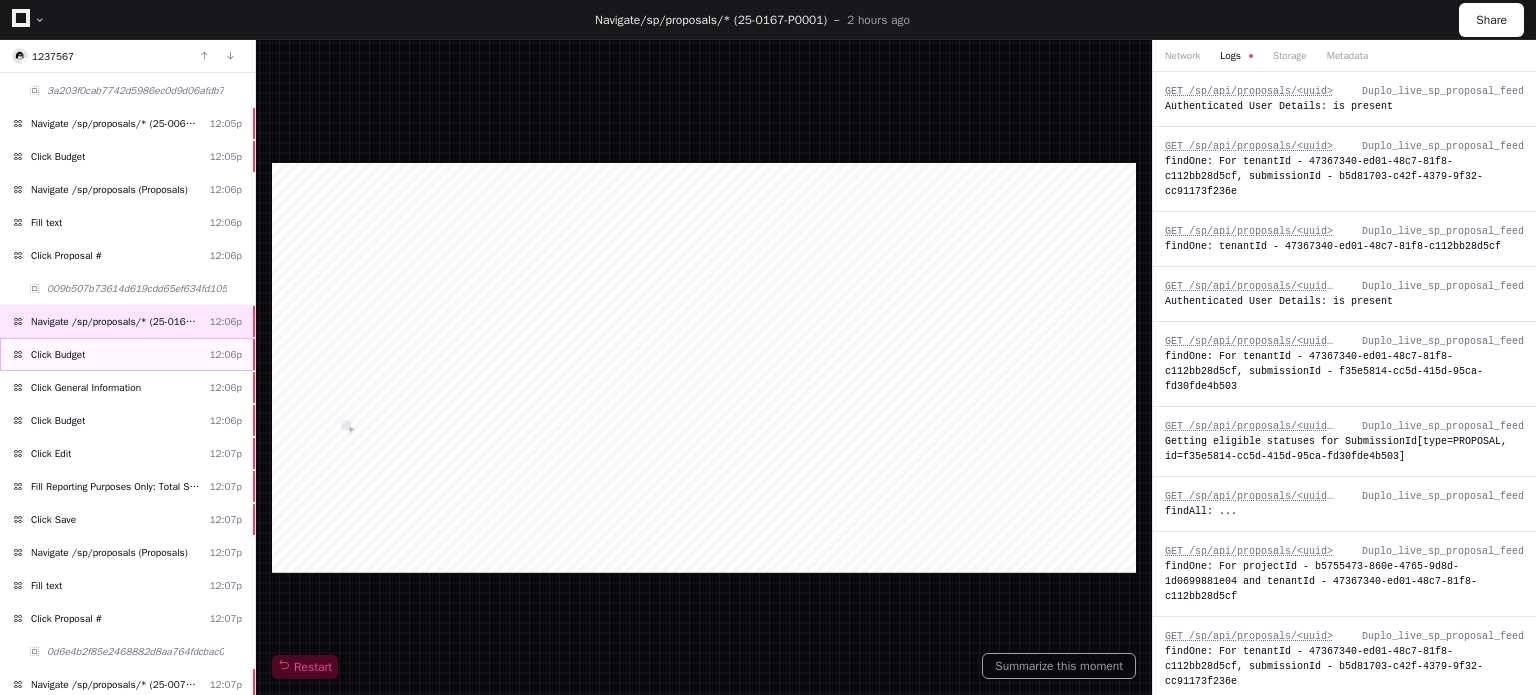 click on "Click Budget" 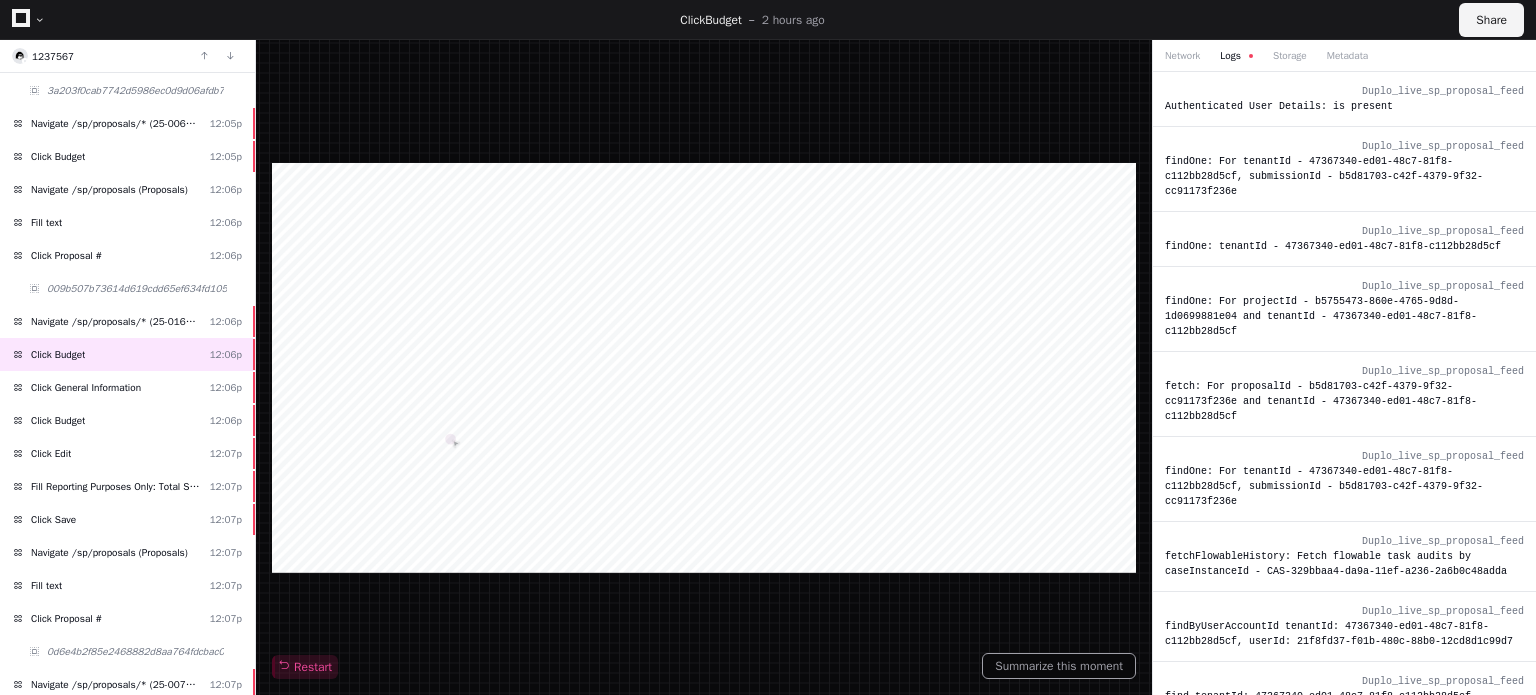 click on "Share" 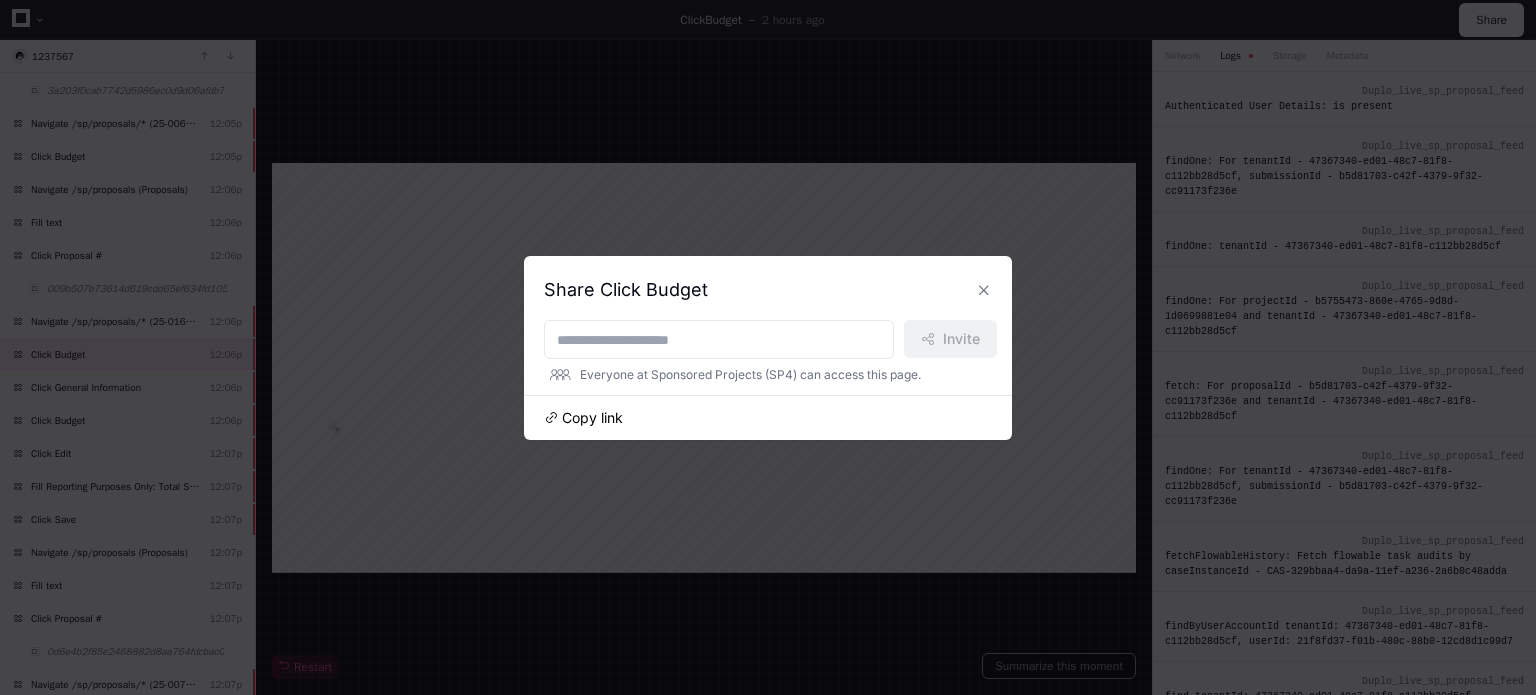 click on "Copy link" at bounding box center [592, 418] 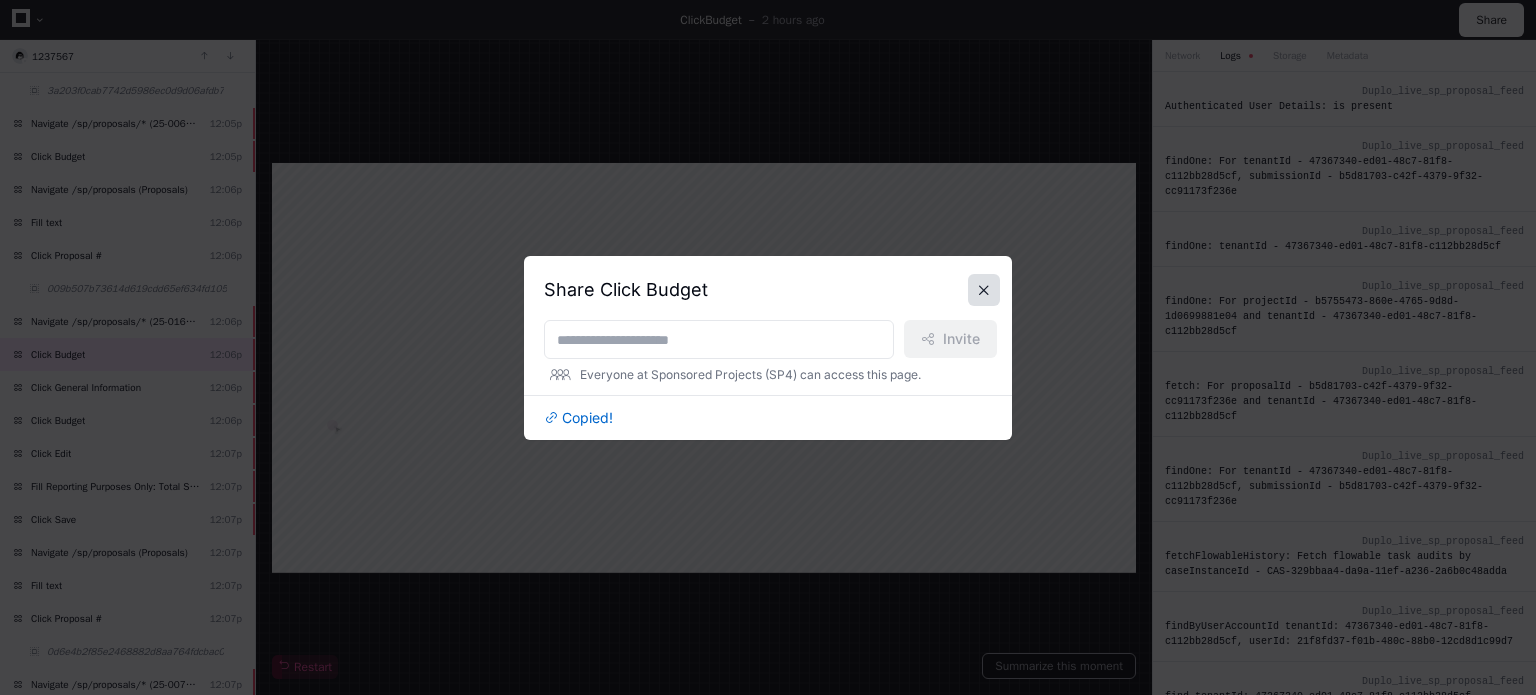click at bounding box center [984, 290] 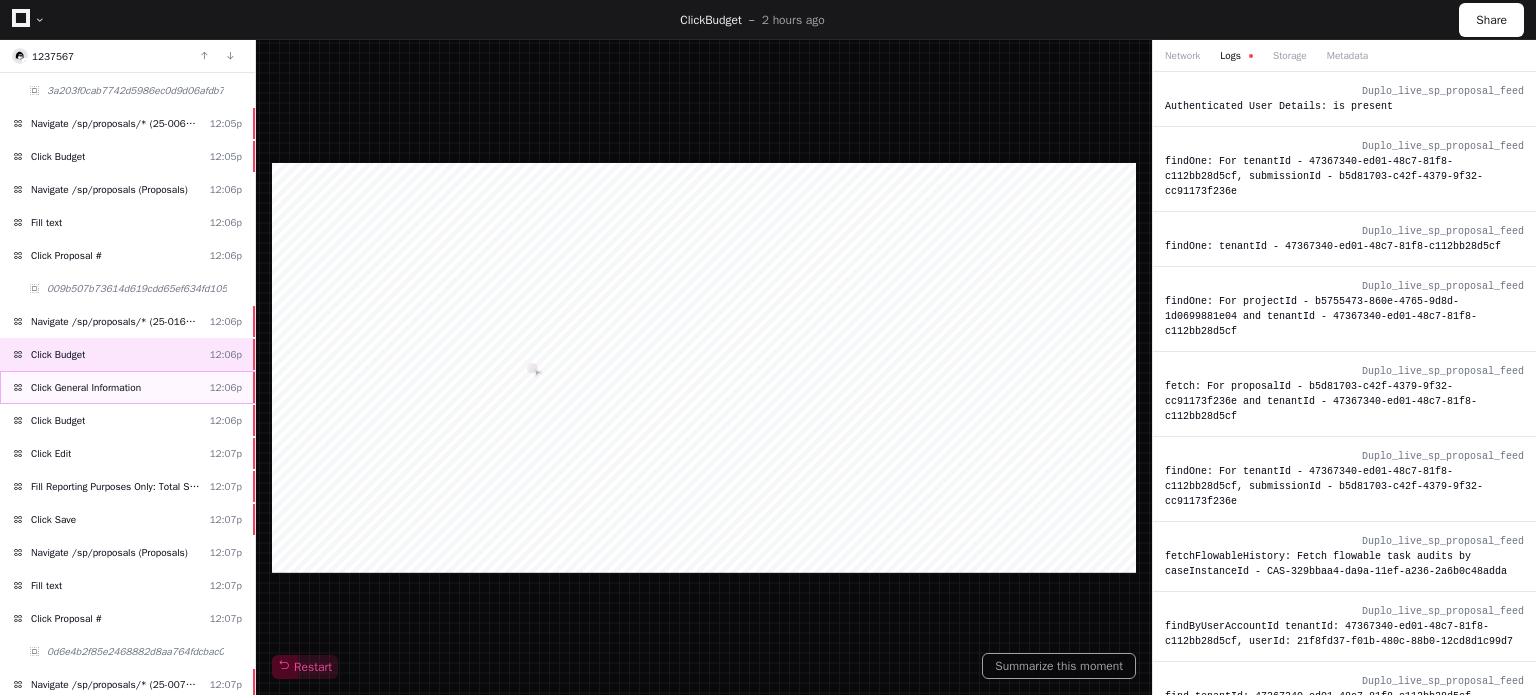 click on "Click General Information  12:06p" 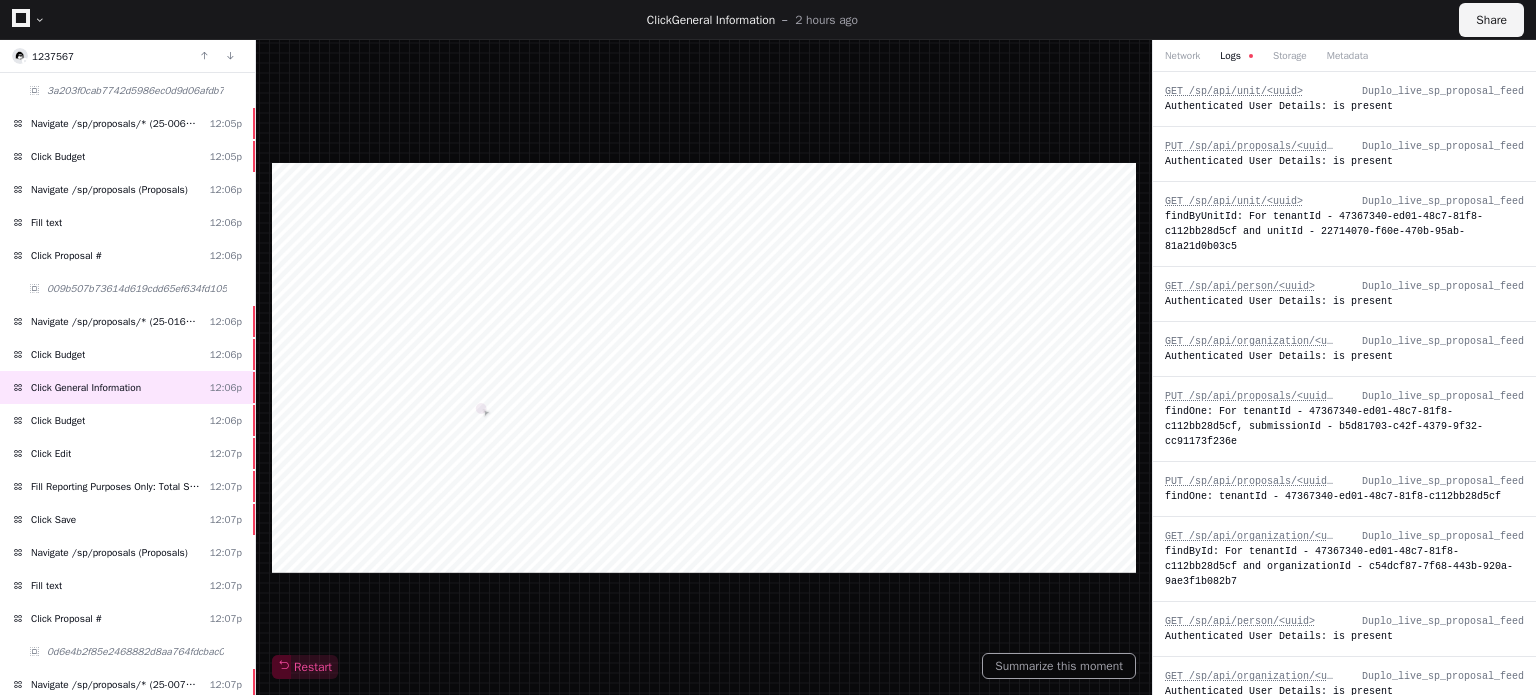 click on "Share" 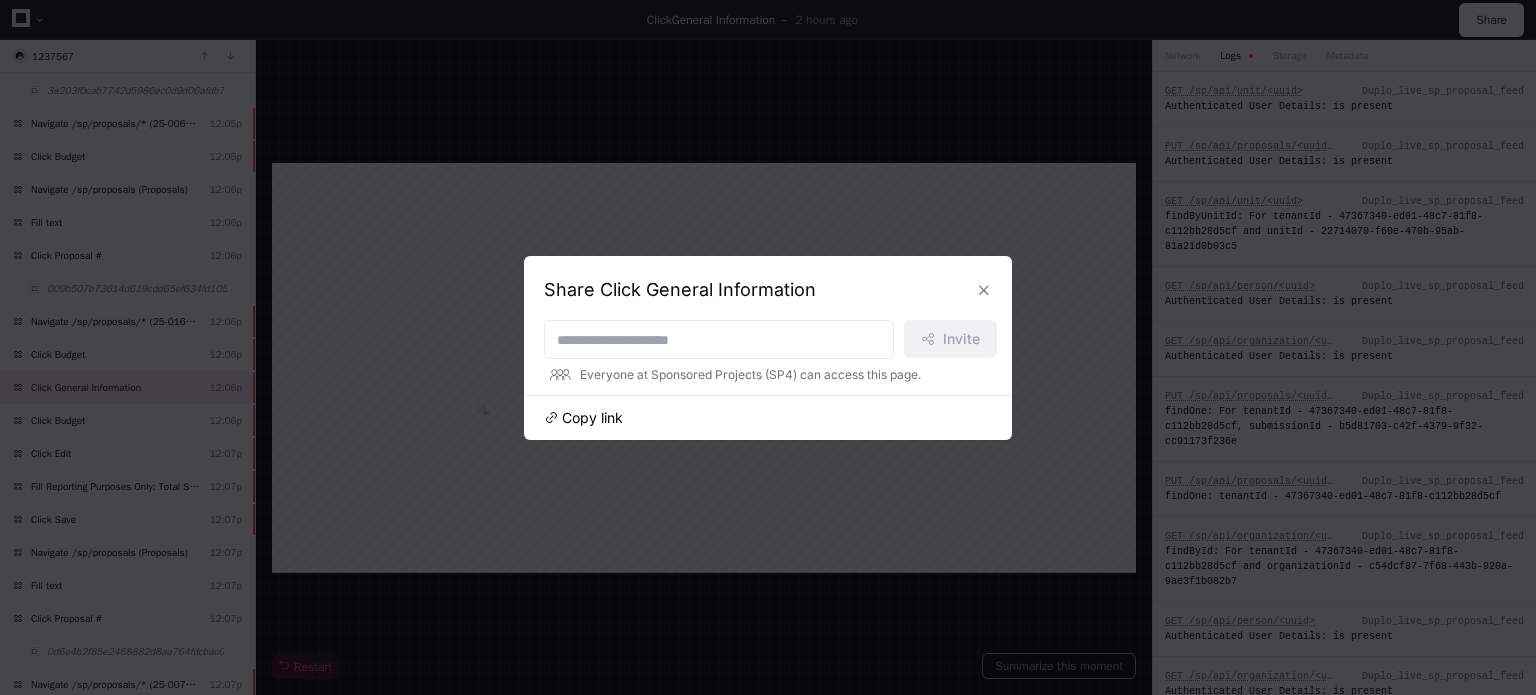 click on "Copy link" at bounding box center (592, 418) 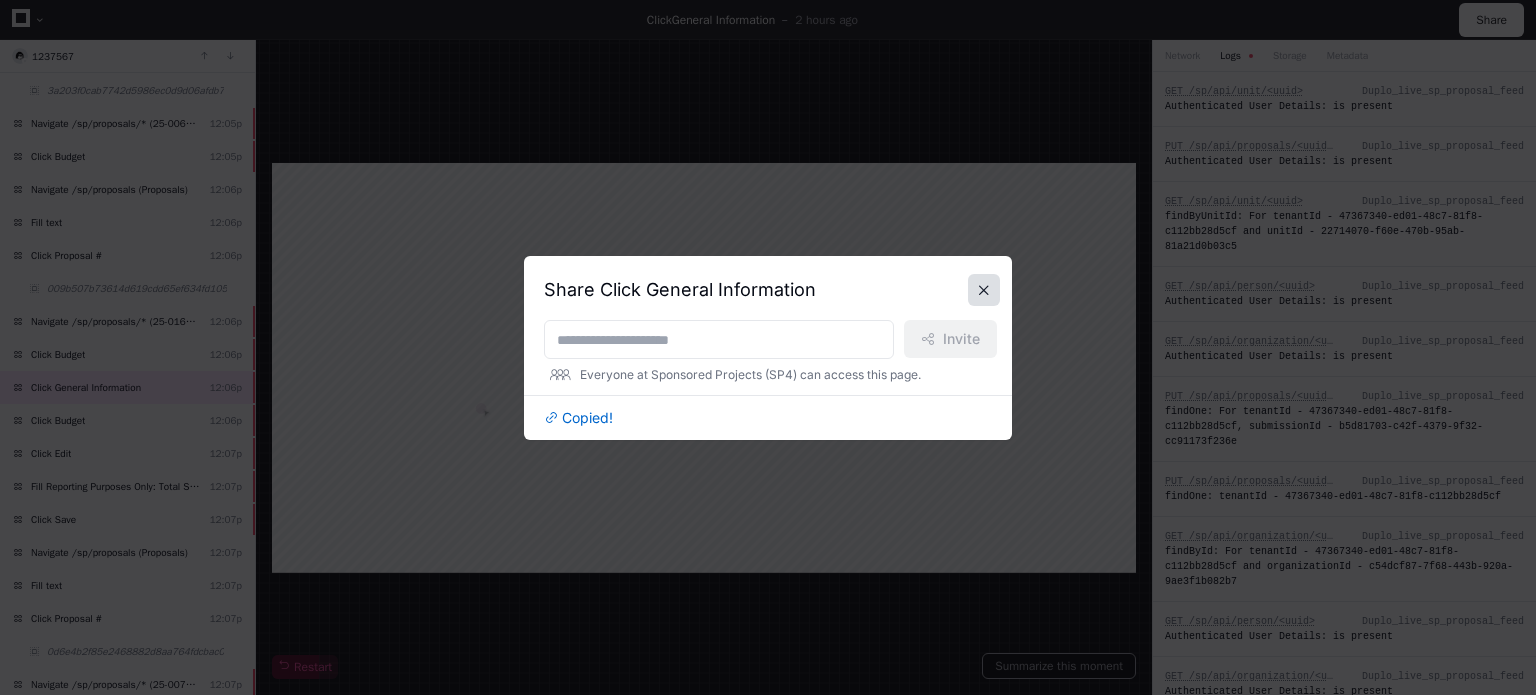 click at bounding box center [984, 290] 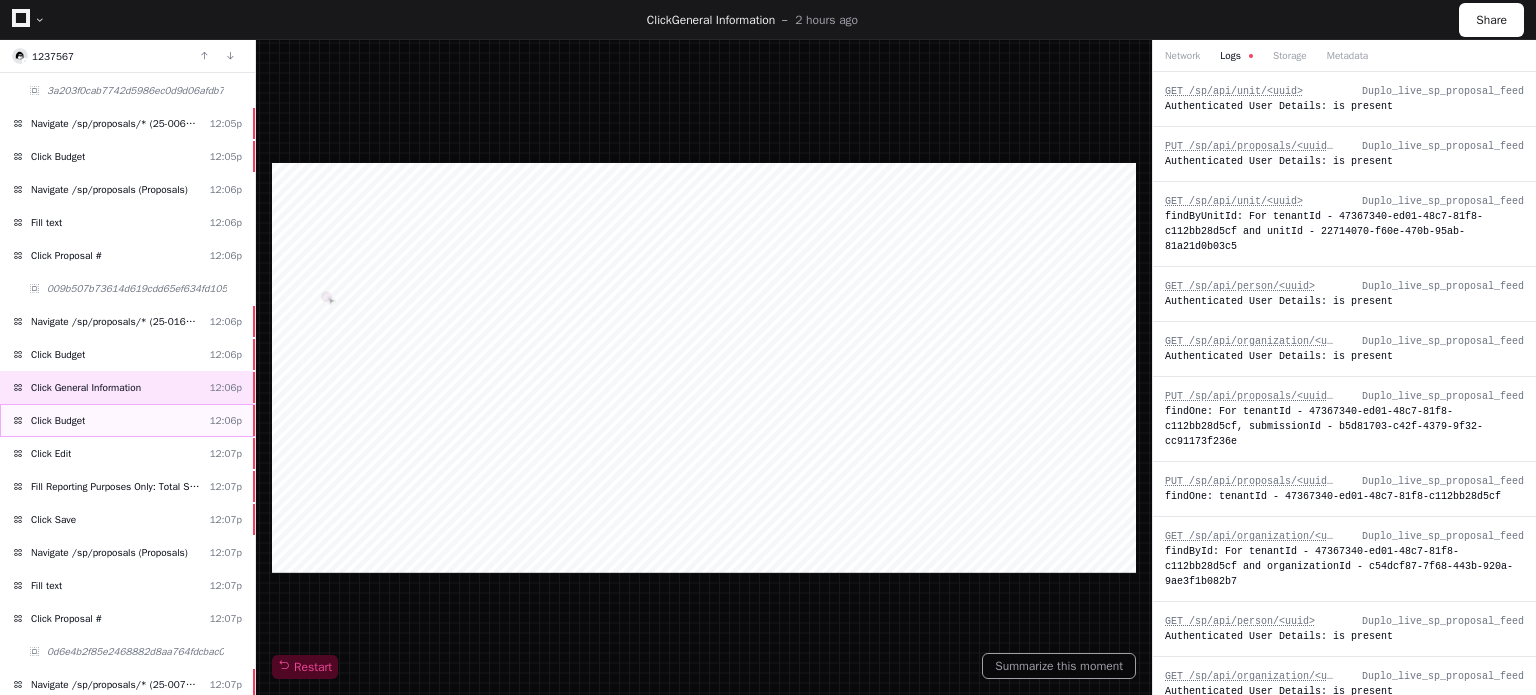 click on "Click Budget  12:06p" 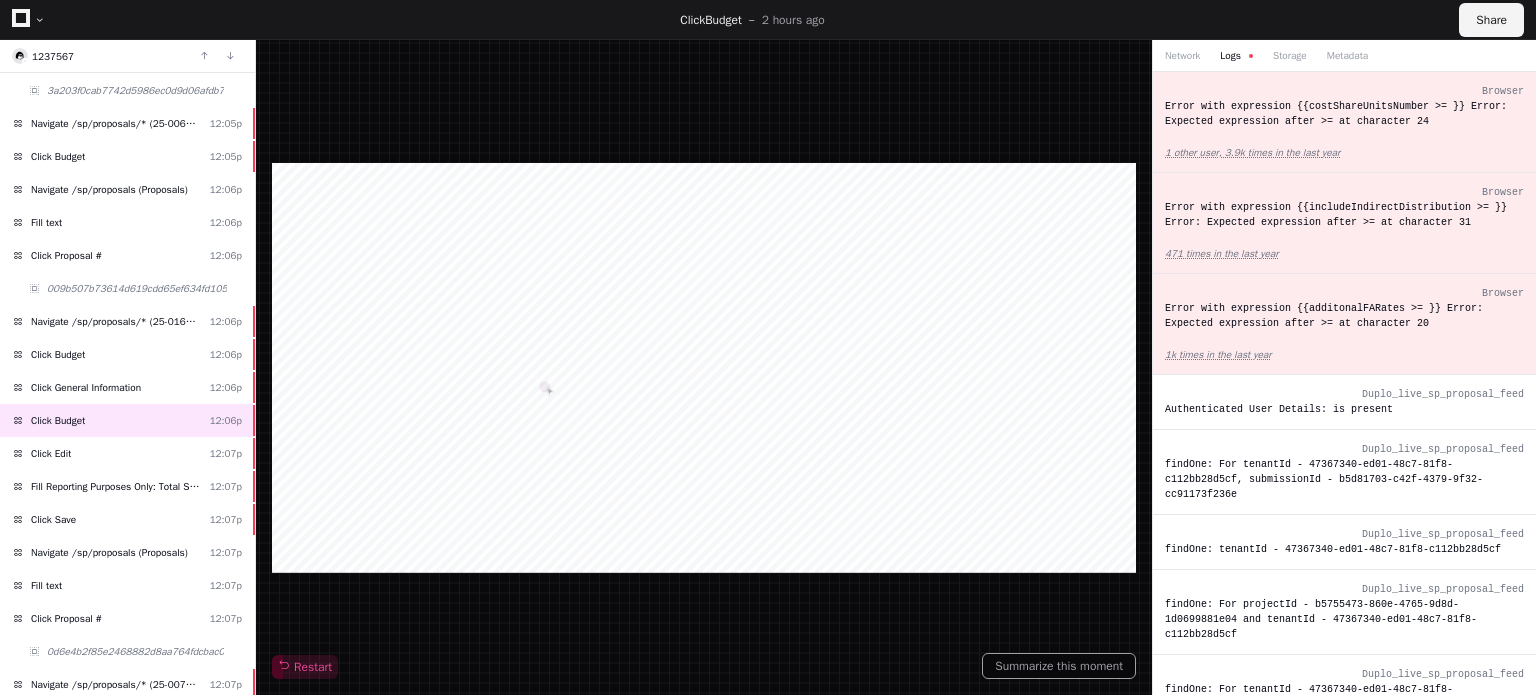 click on "Share" 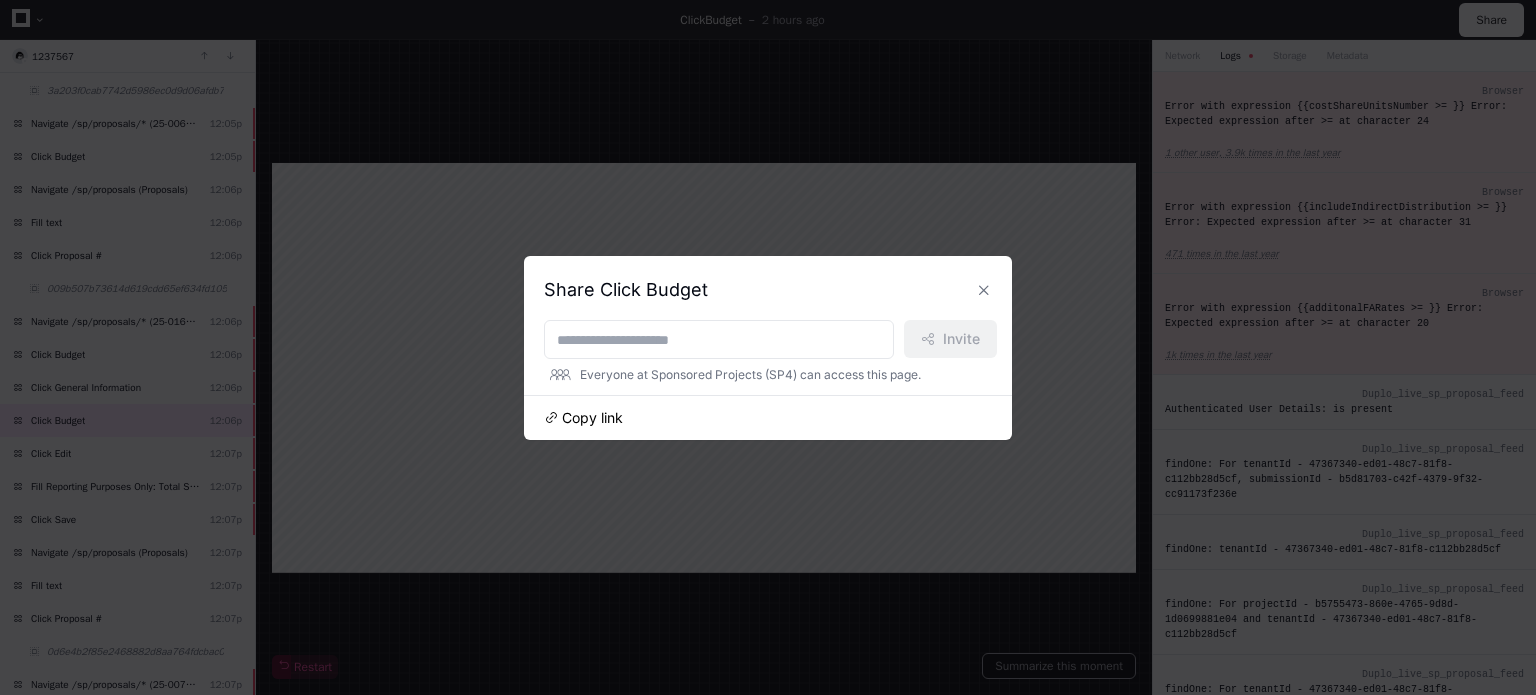 click on "Copy link" at bounding box center [592, 418] 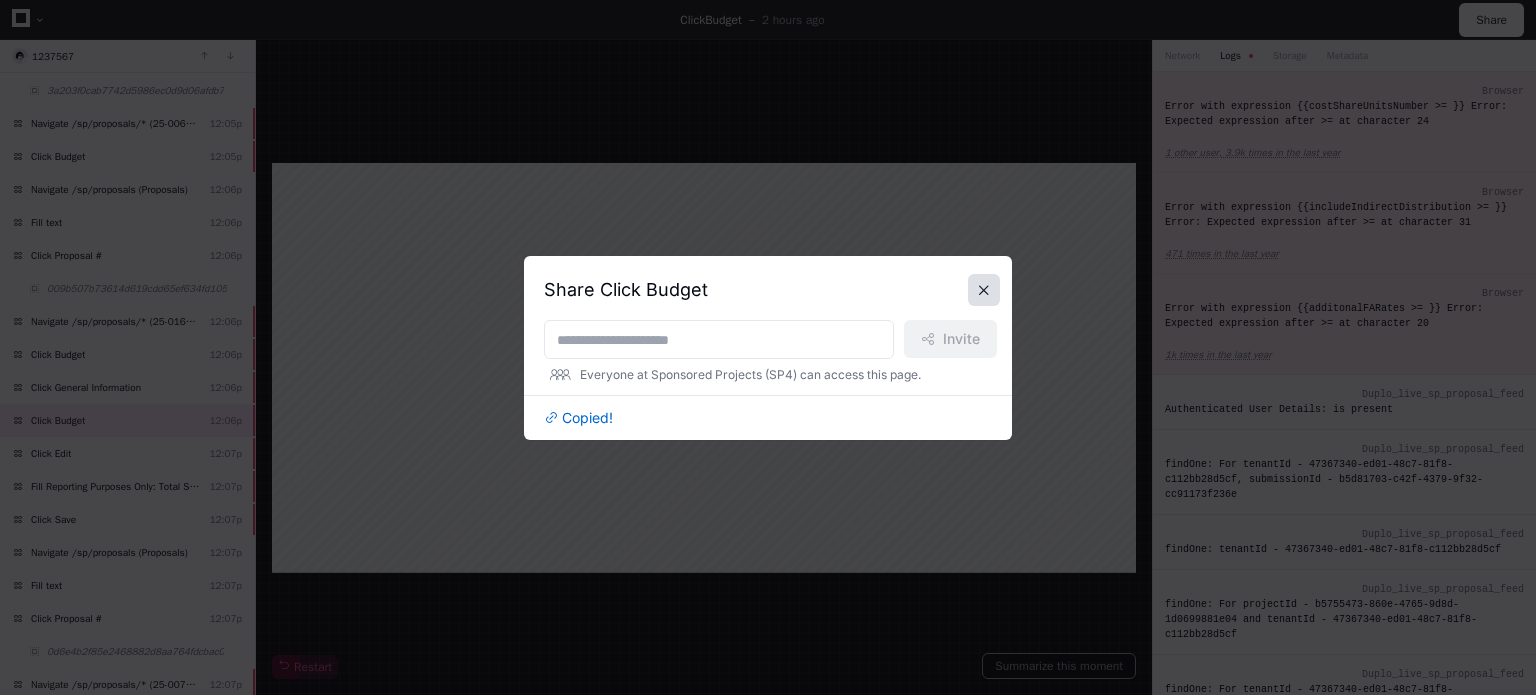 click at bounding box center (984, 290) 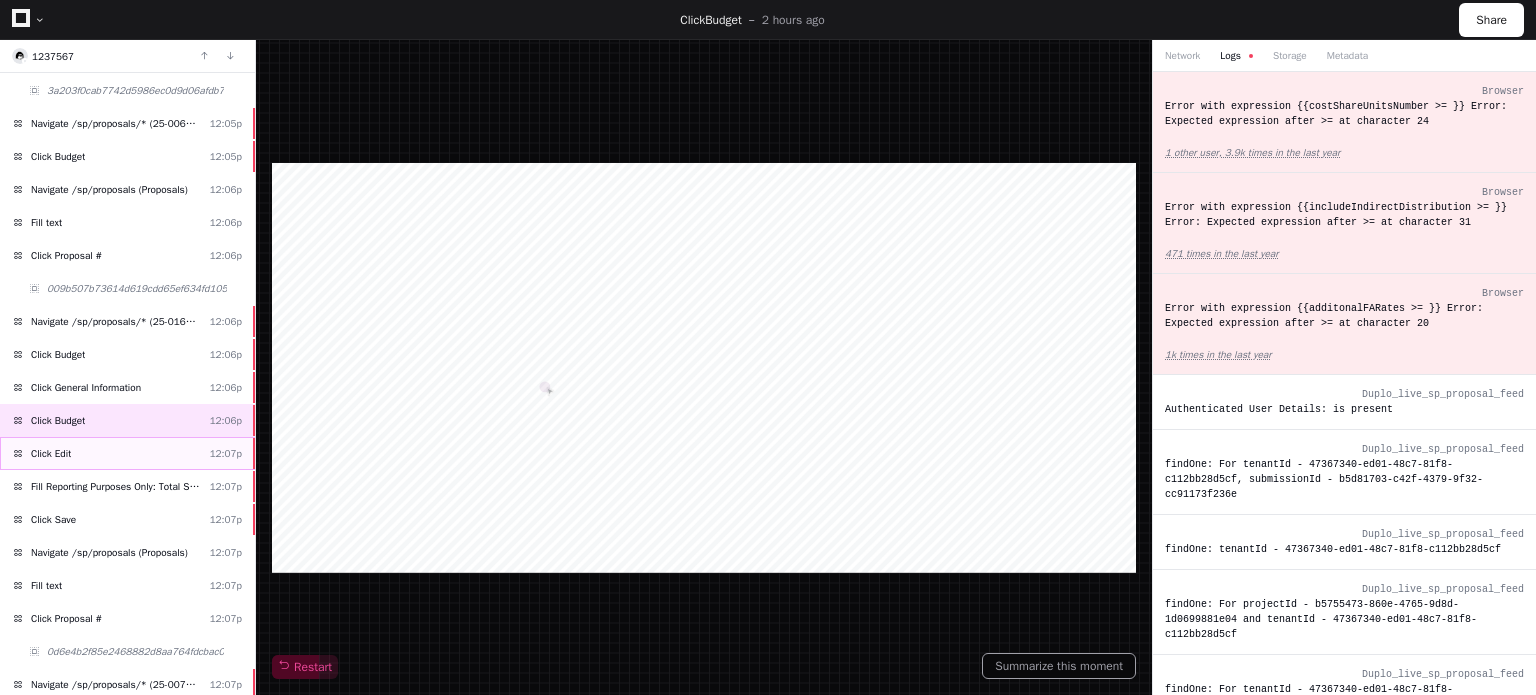 click on "Click Edit  12:07p" 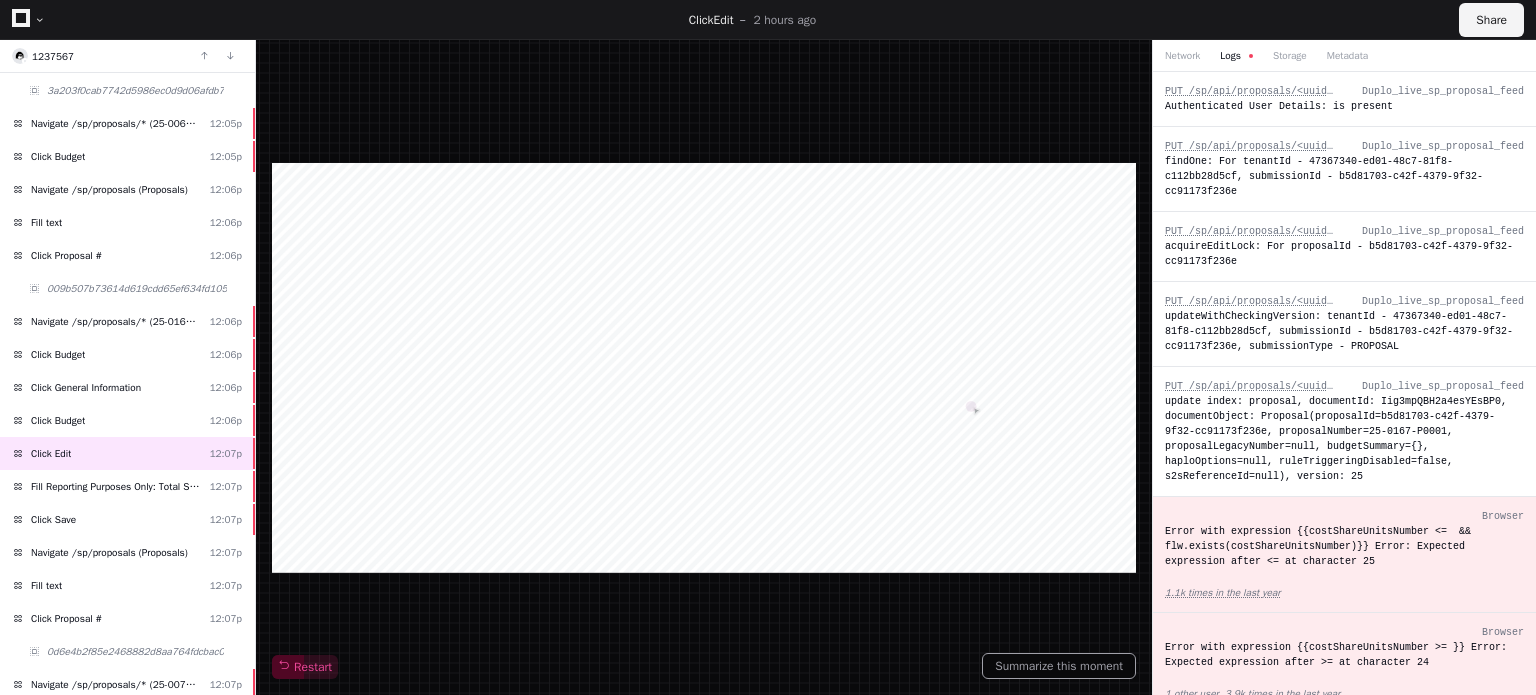 click on "Share" 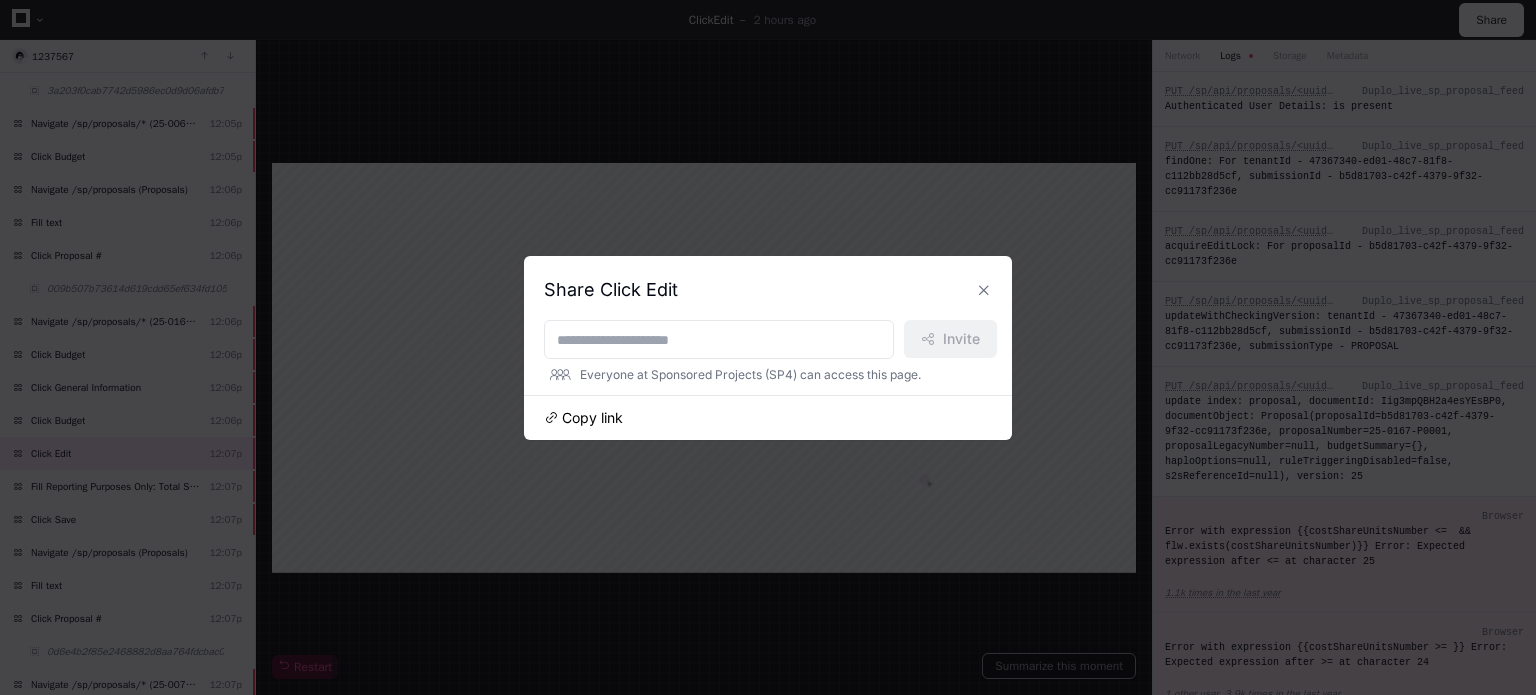 click on "Copy link" at bounding box center [592, 418] 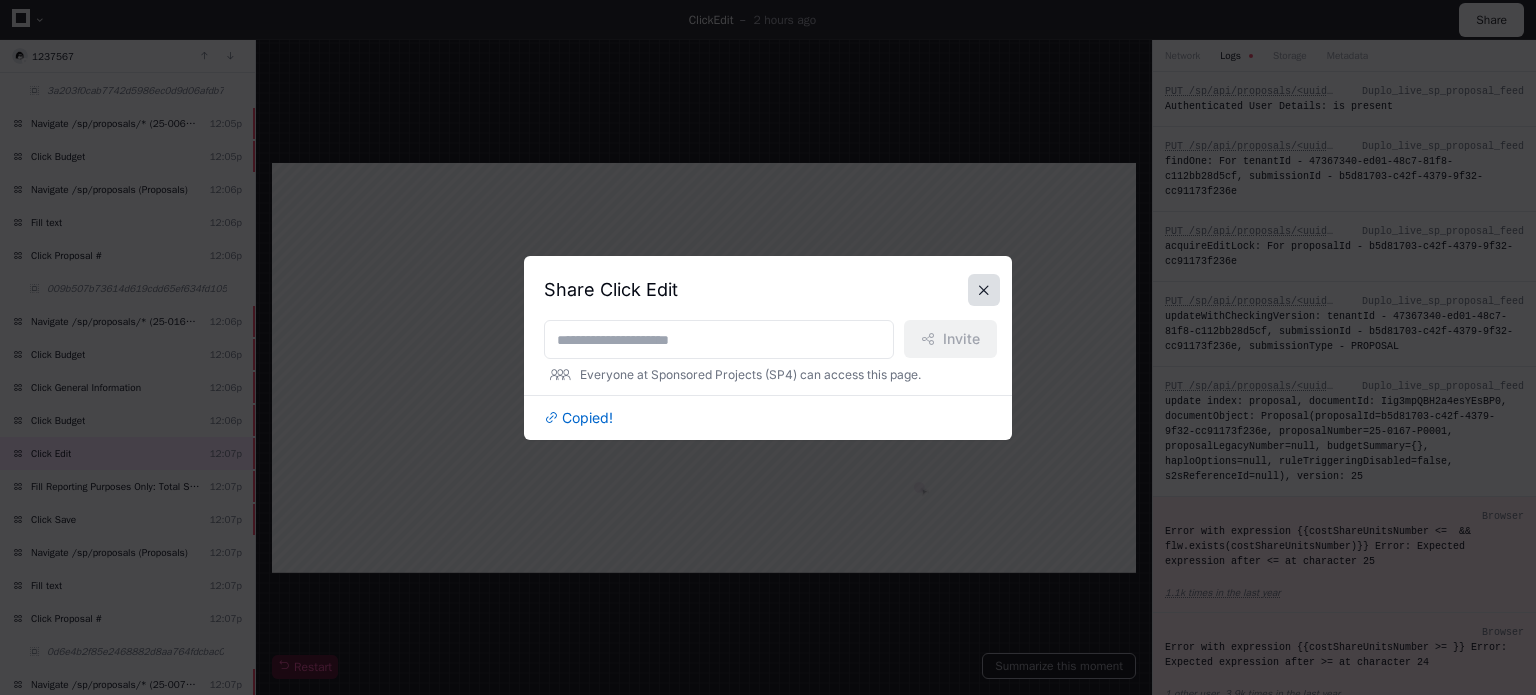 click at bounding box center (984, 290) 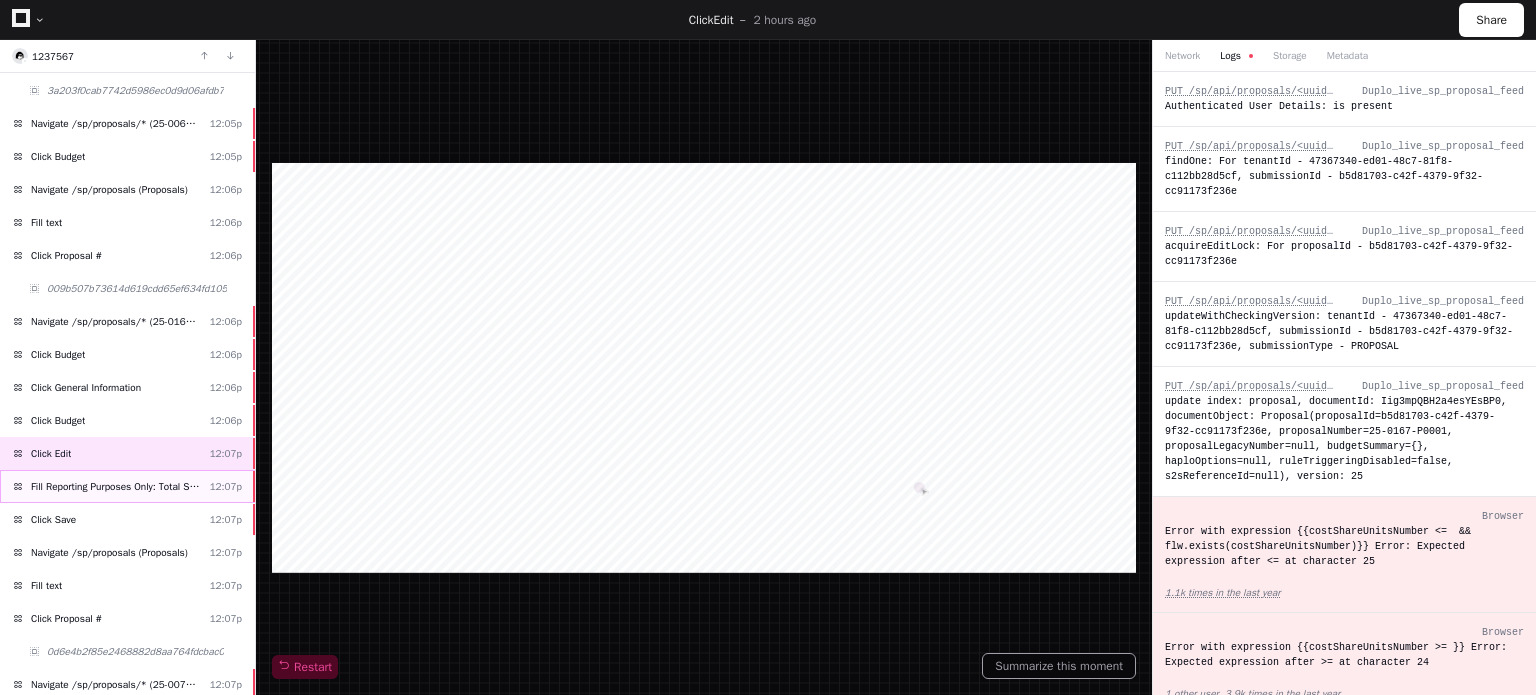 click on "Fill Reporting Purposes Only: Total Sponsor Costs" 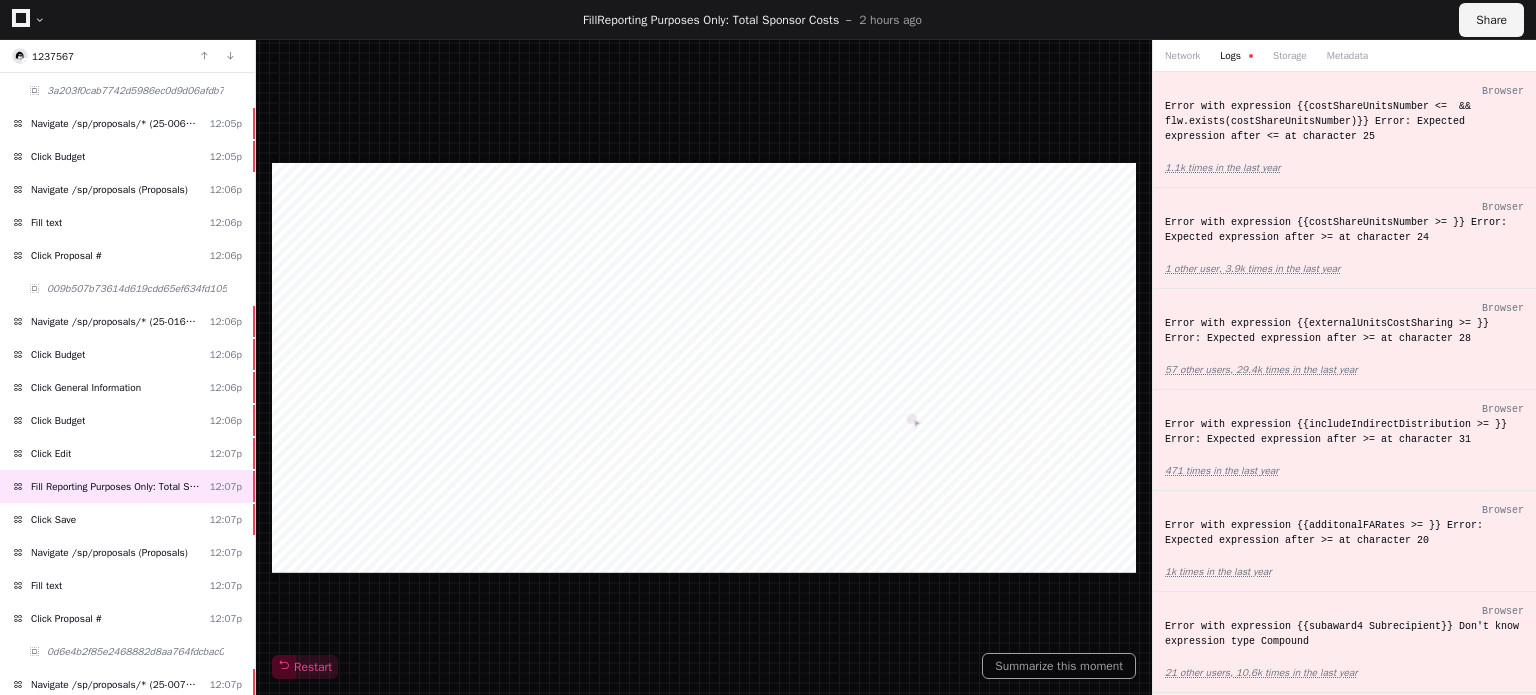 click on "Share" 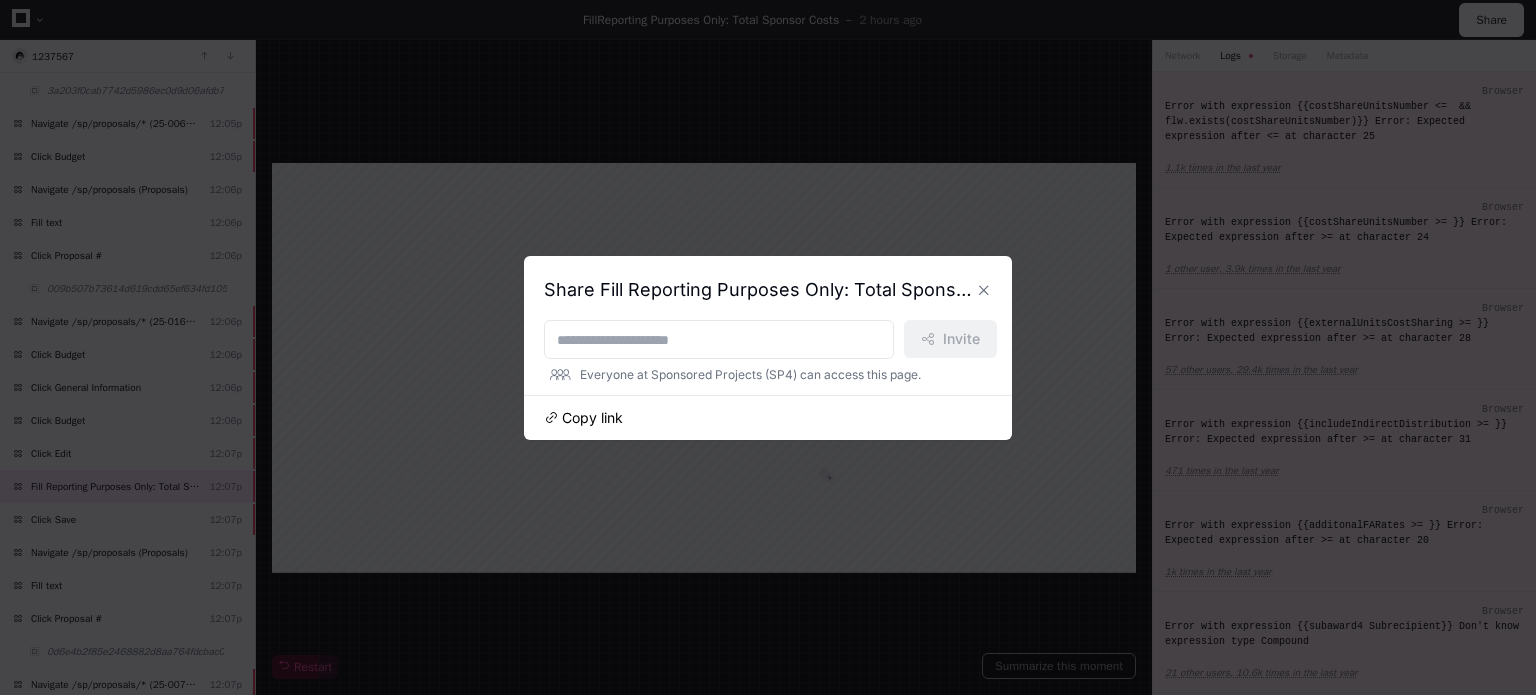 click on "Copy link" at bounding box center (592, 418) 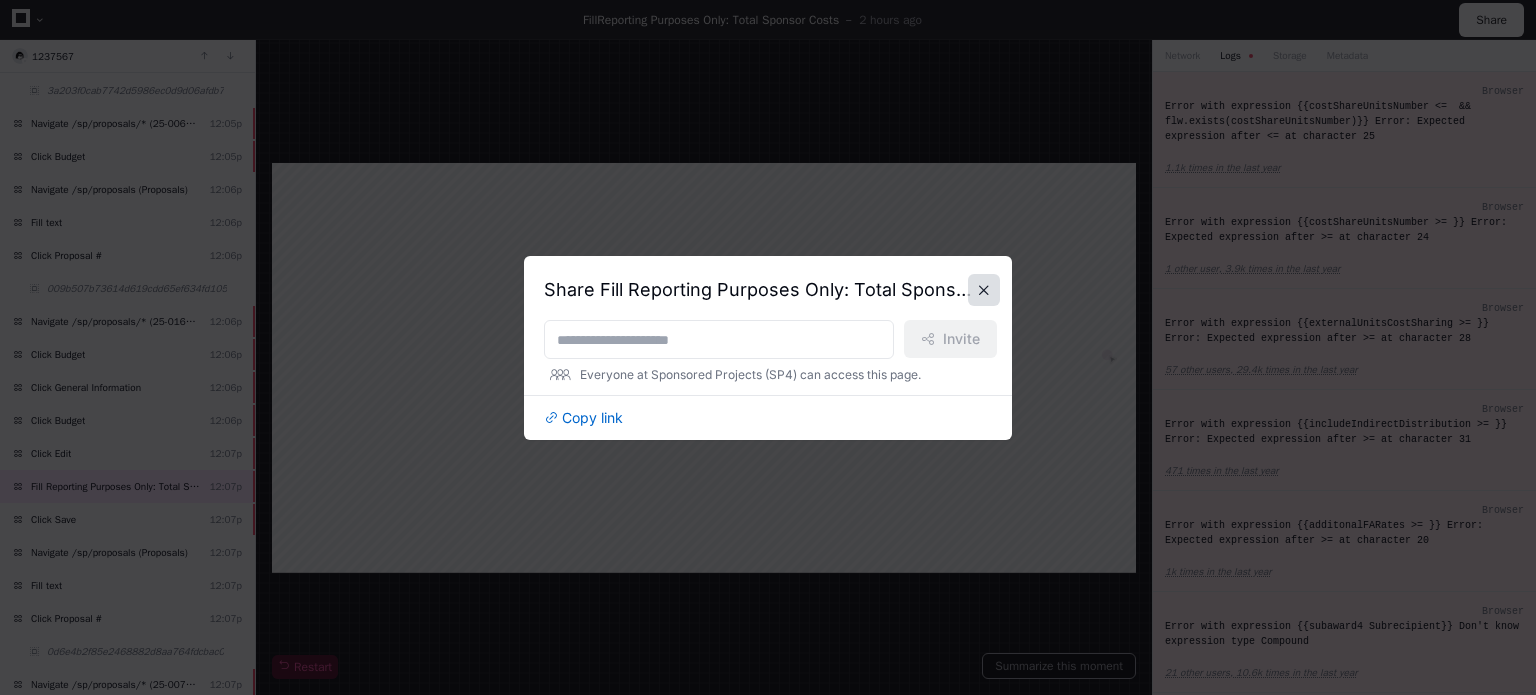 click at bounding box center [984, 290] 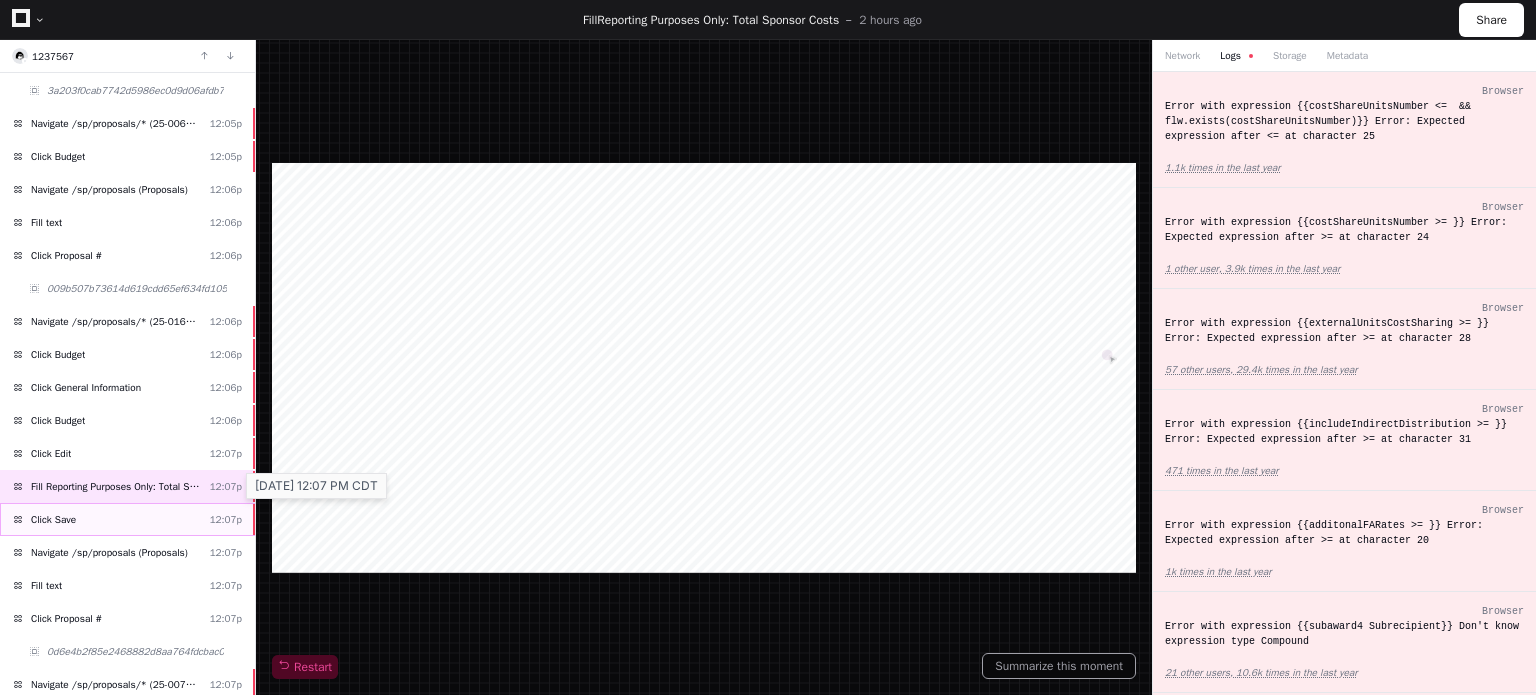 click on "12:07p" 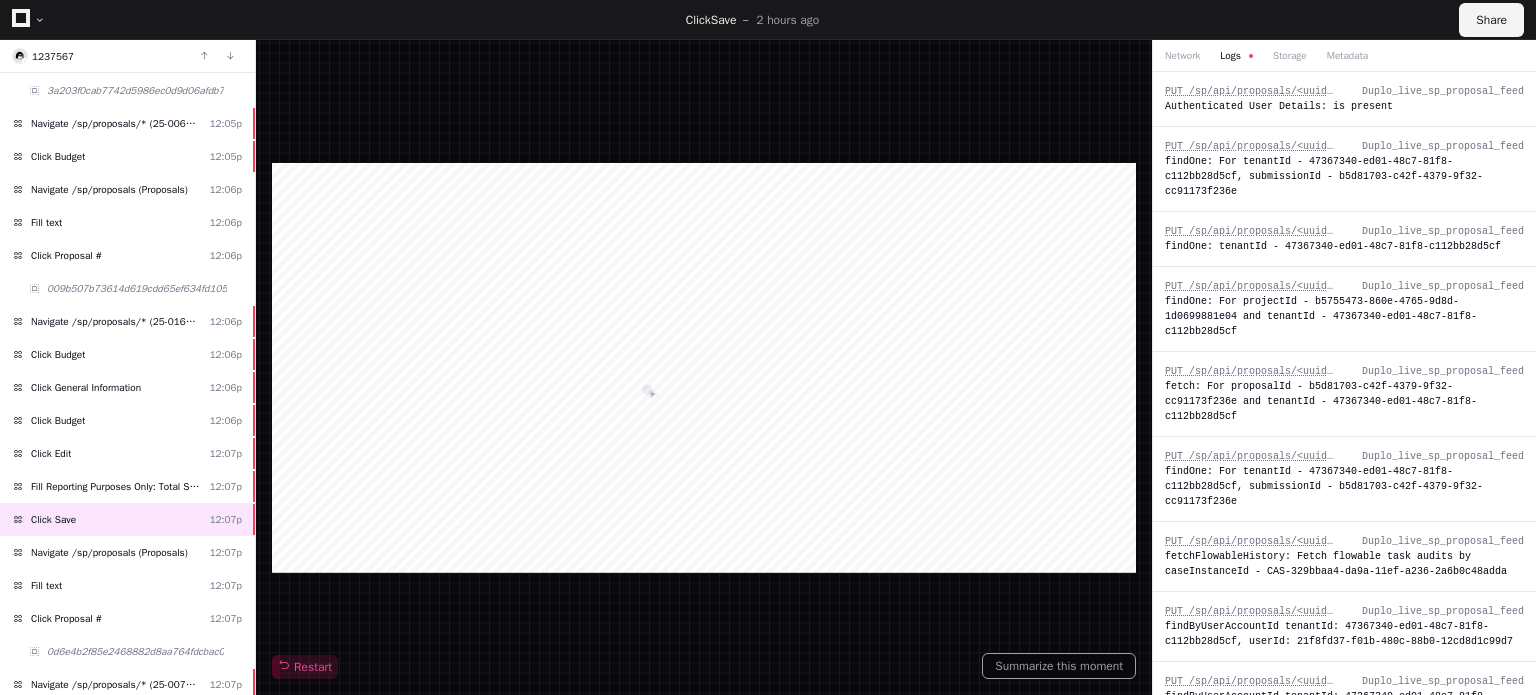 click on "Share" 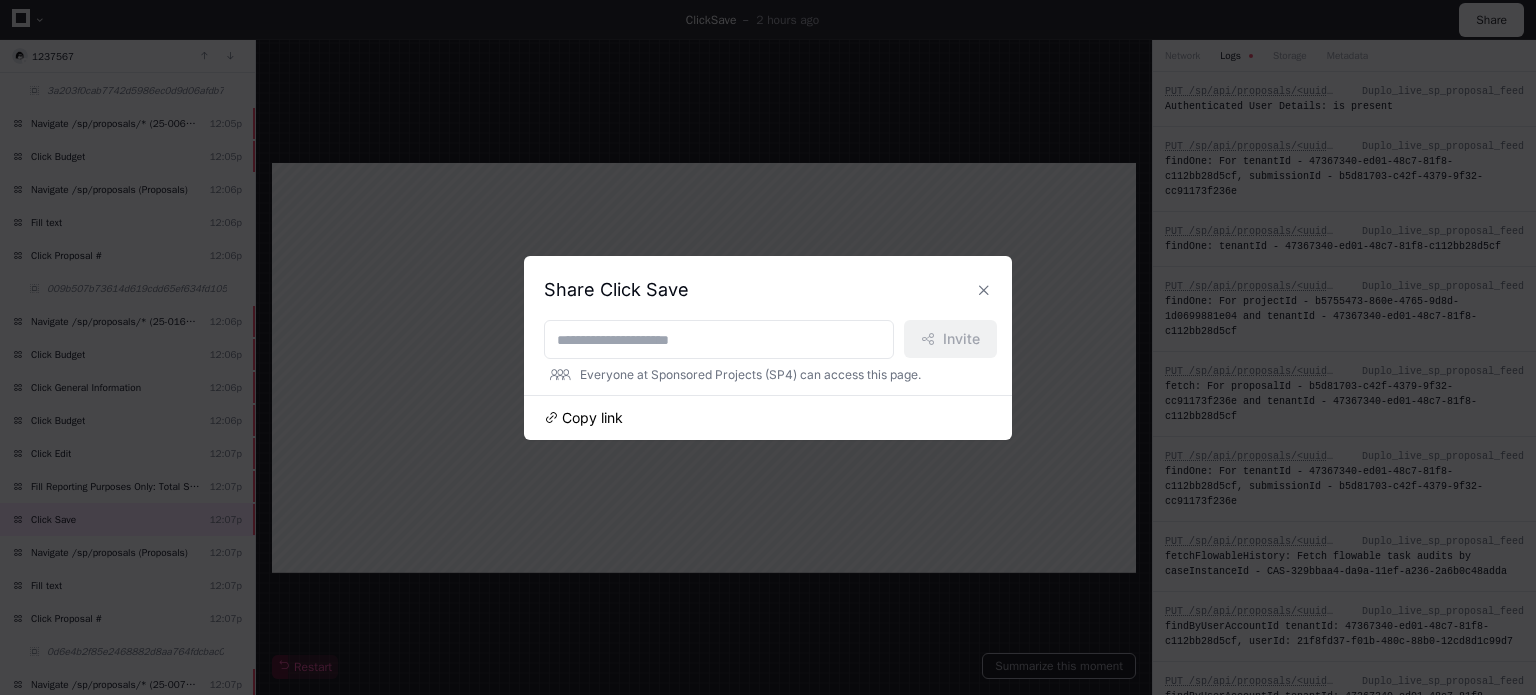 click on "Copy link" at bounding box center [592, 418] 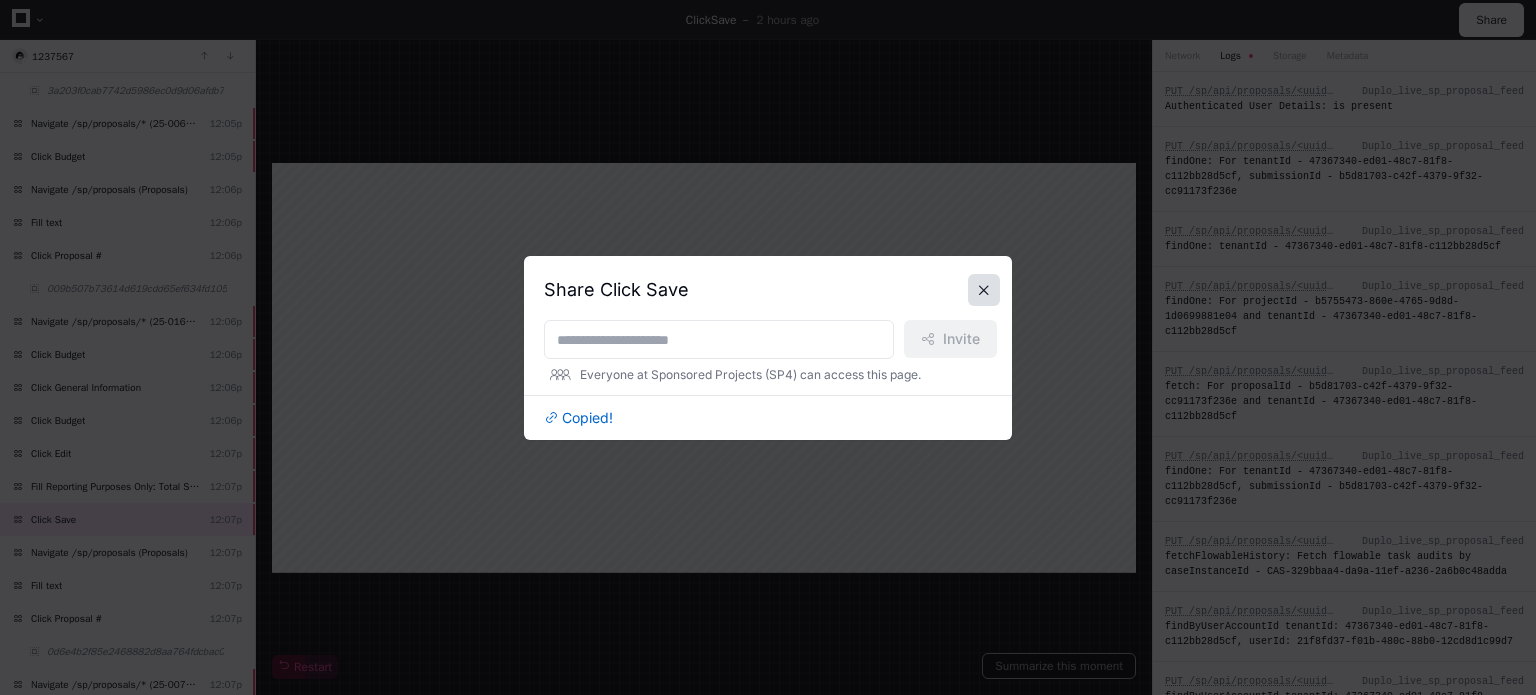 click at bounding box center [984, 290] 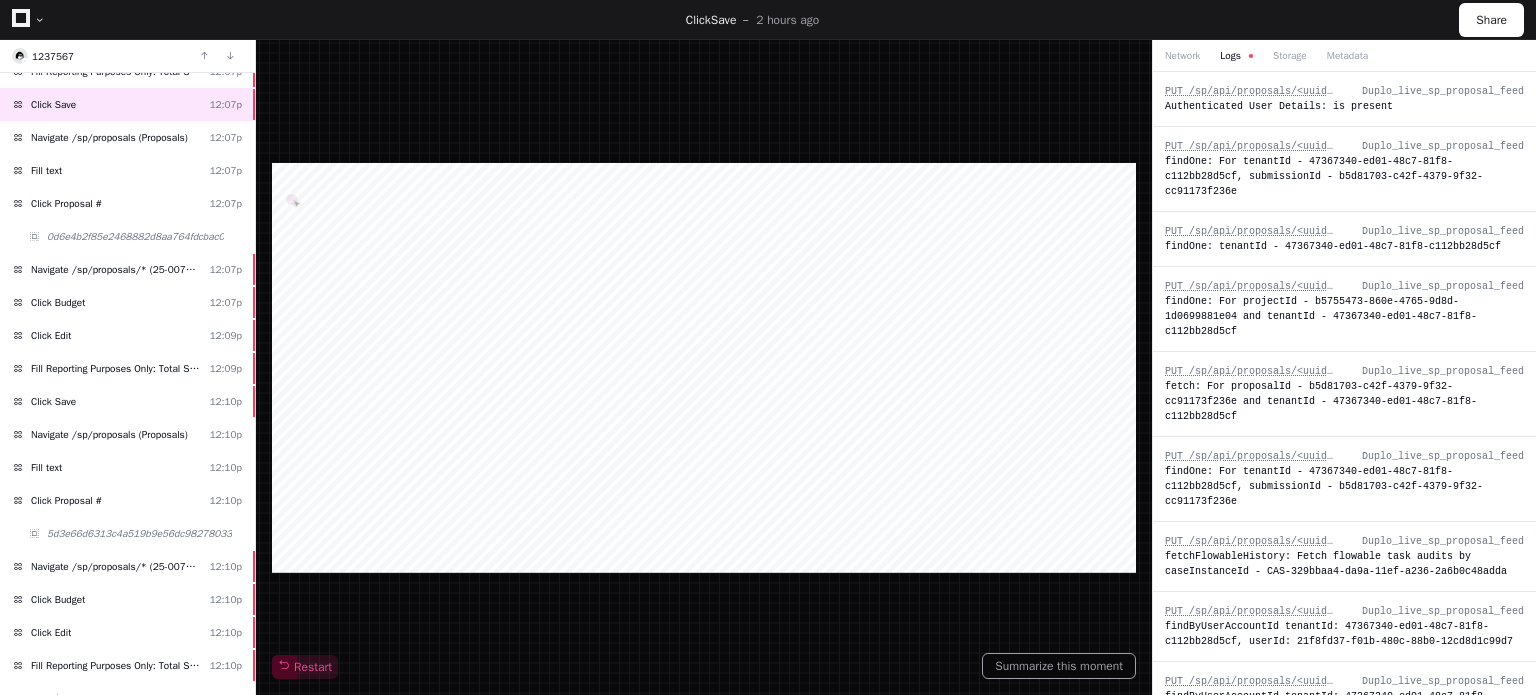 scroll, scrollTop: 2764, scrollLeft: 0, axis: vertical 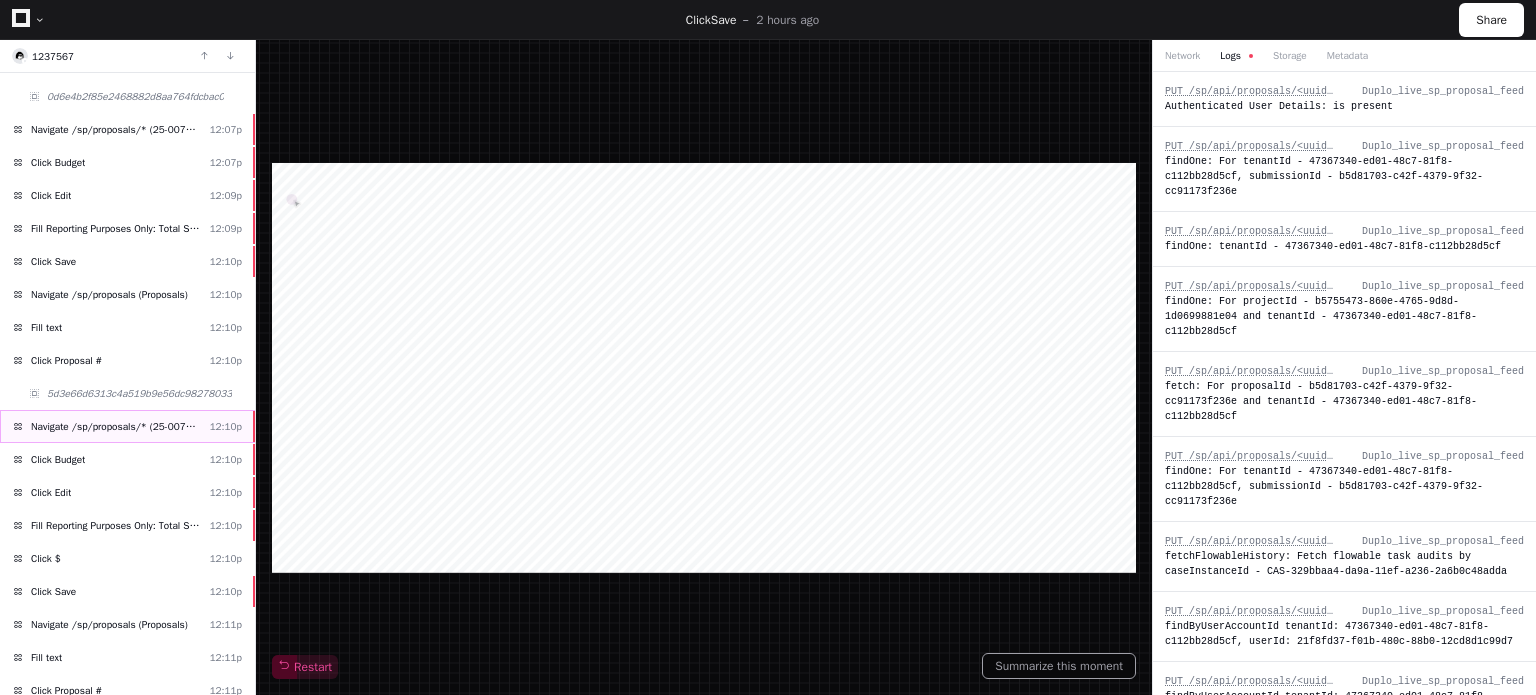 click on "Navigate /sp/proposals/* (25-0070-P0001)" 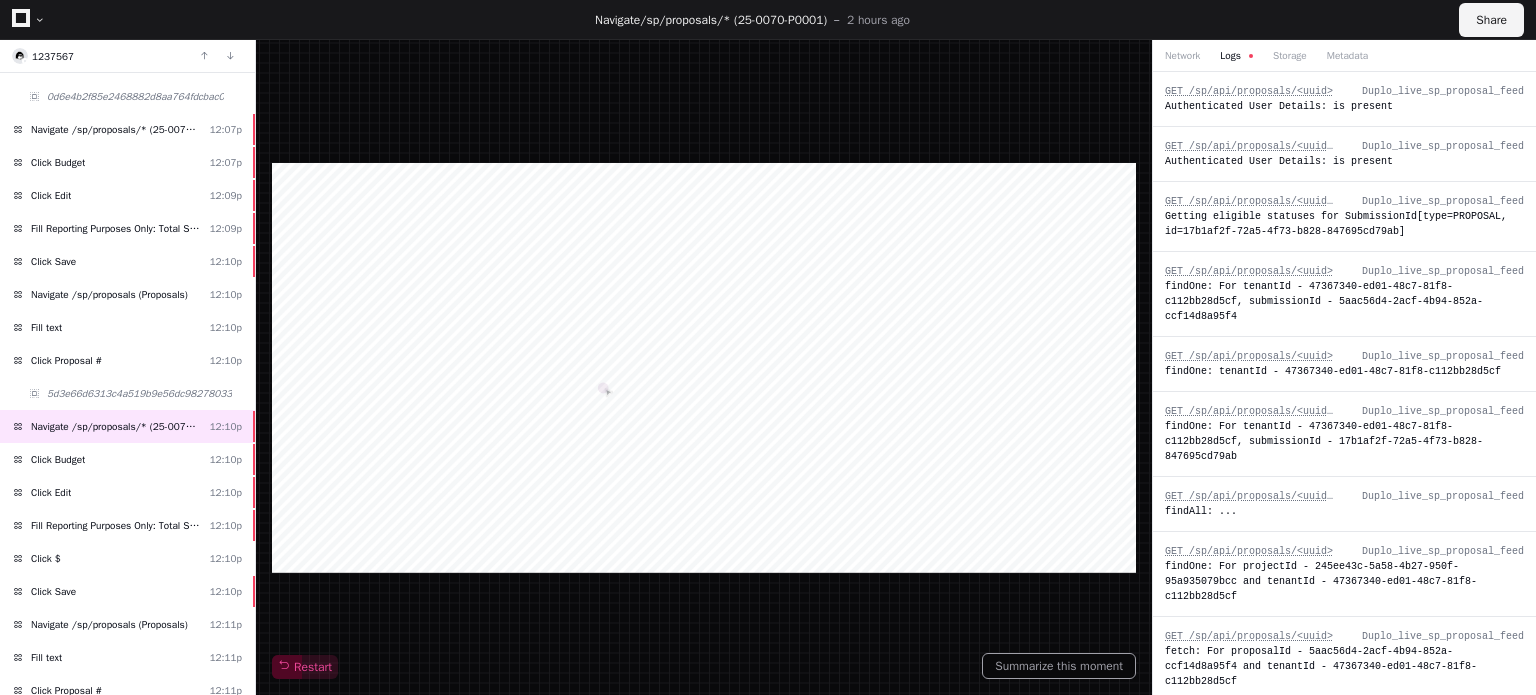 click on "Share" 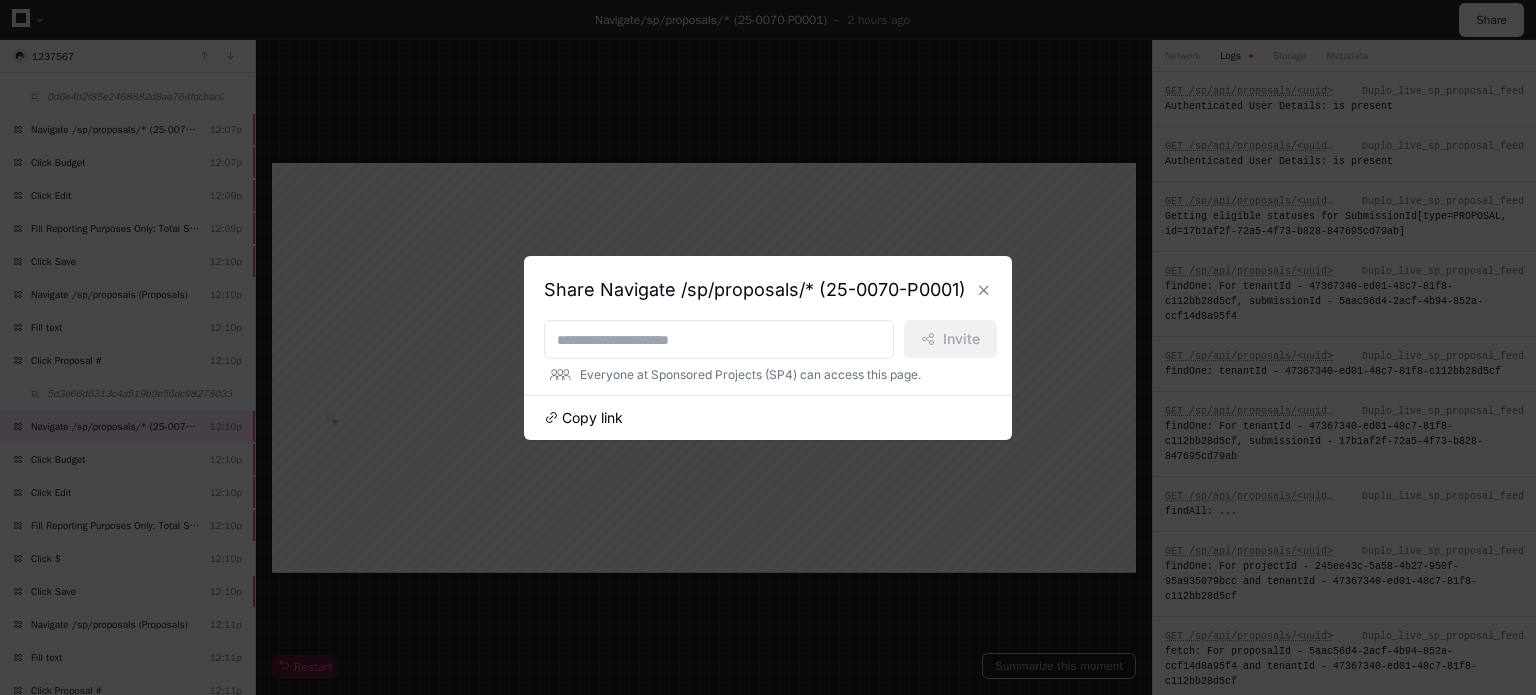 click on "Copy link" at bounding box center (592, 418) 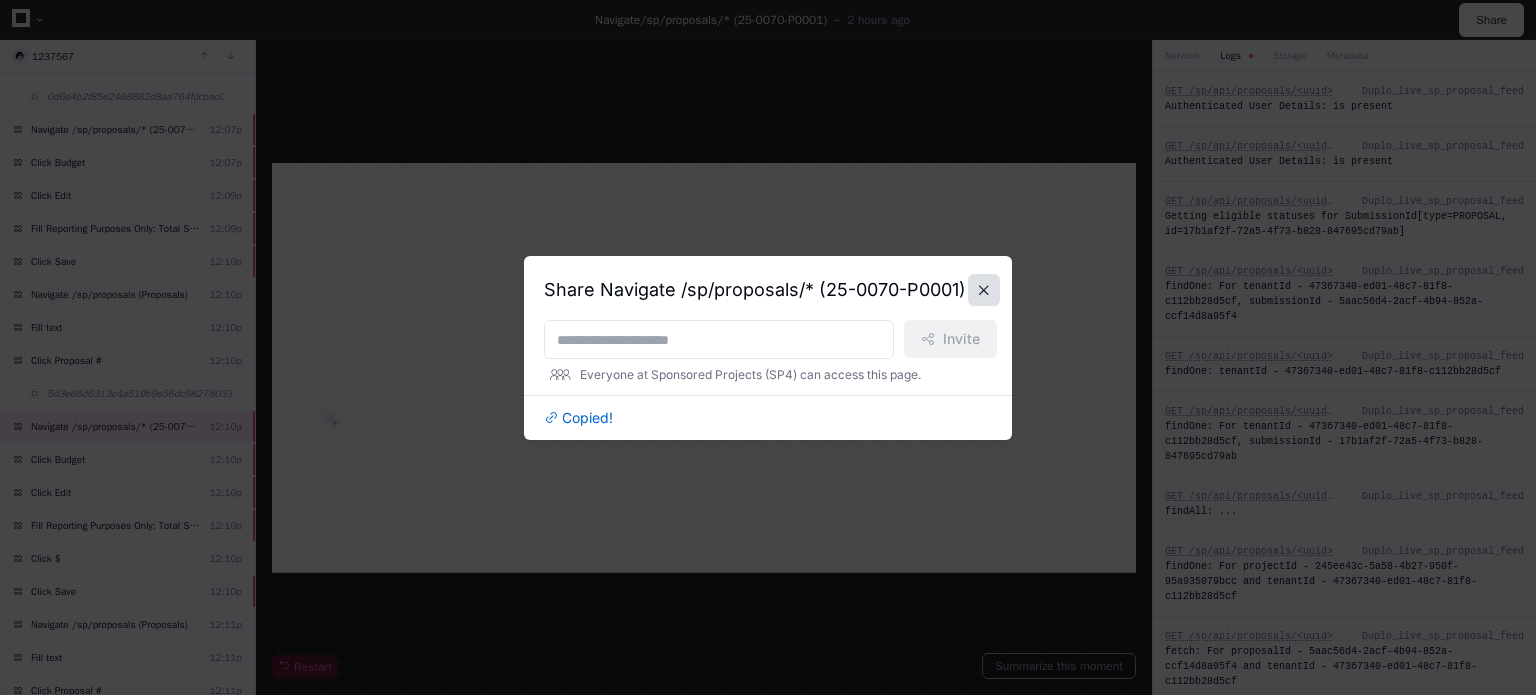 click at bounding box center (984, 290) 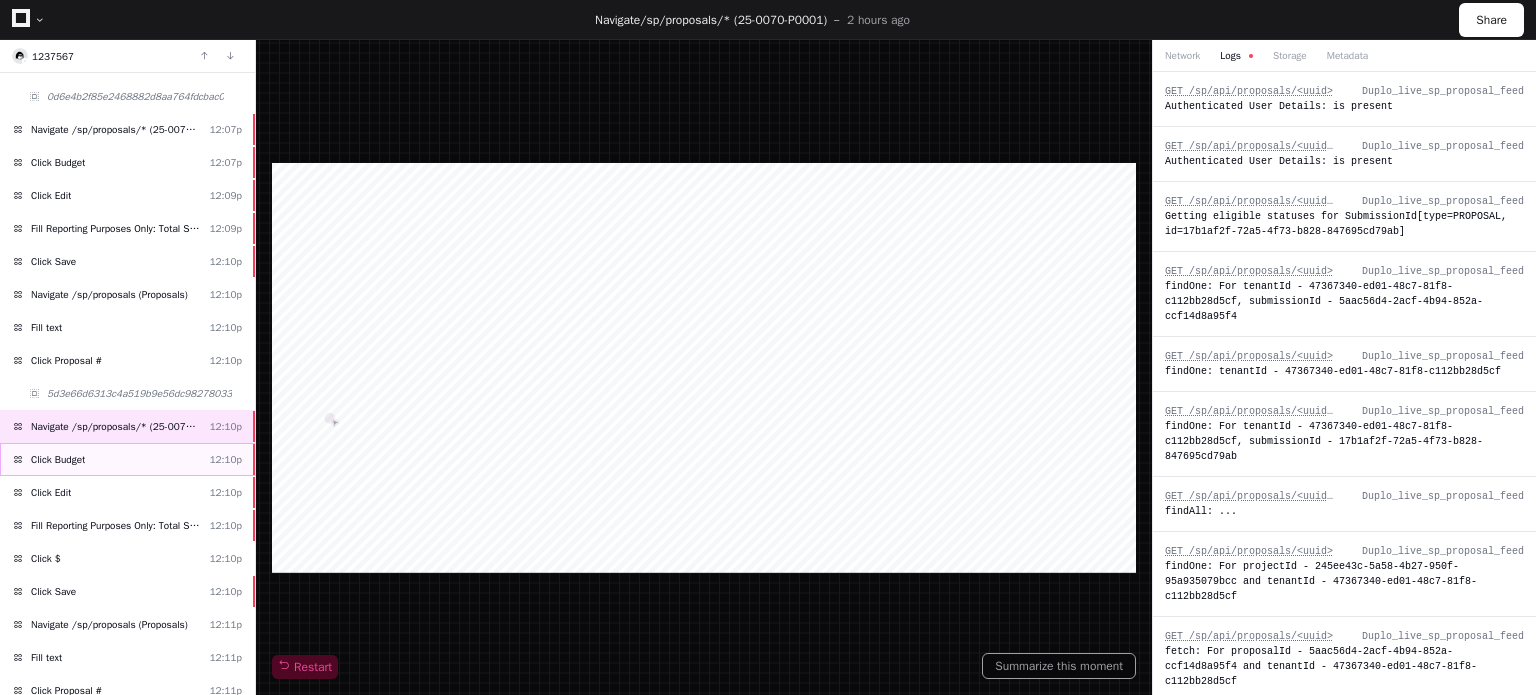 click on "Click Budget  12:10p" 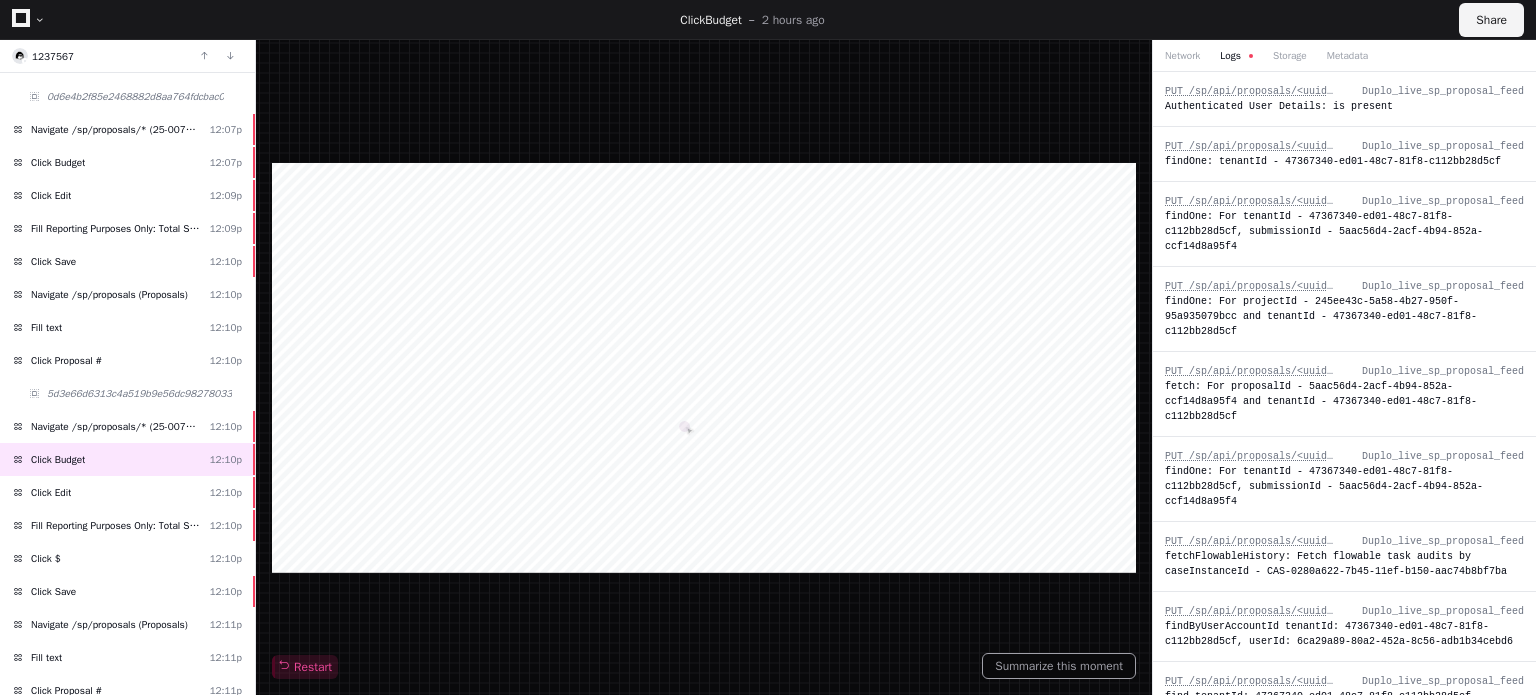 click on "Share" 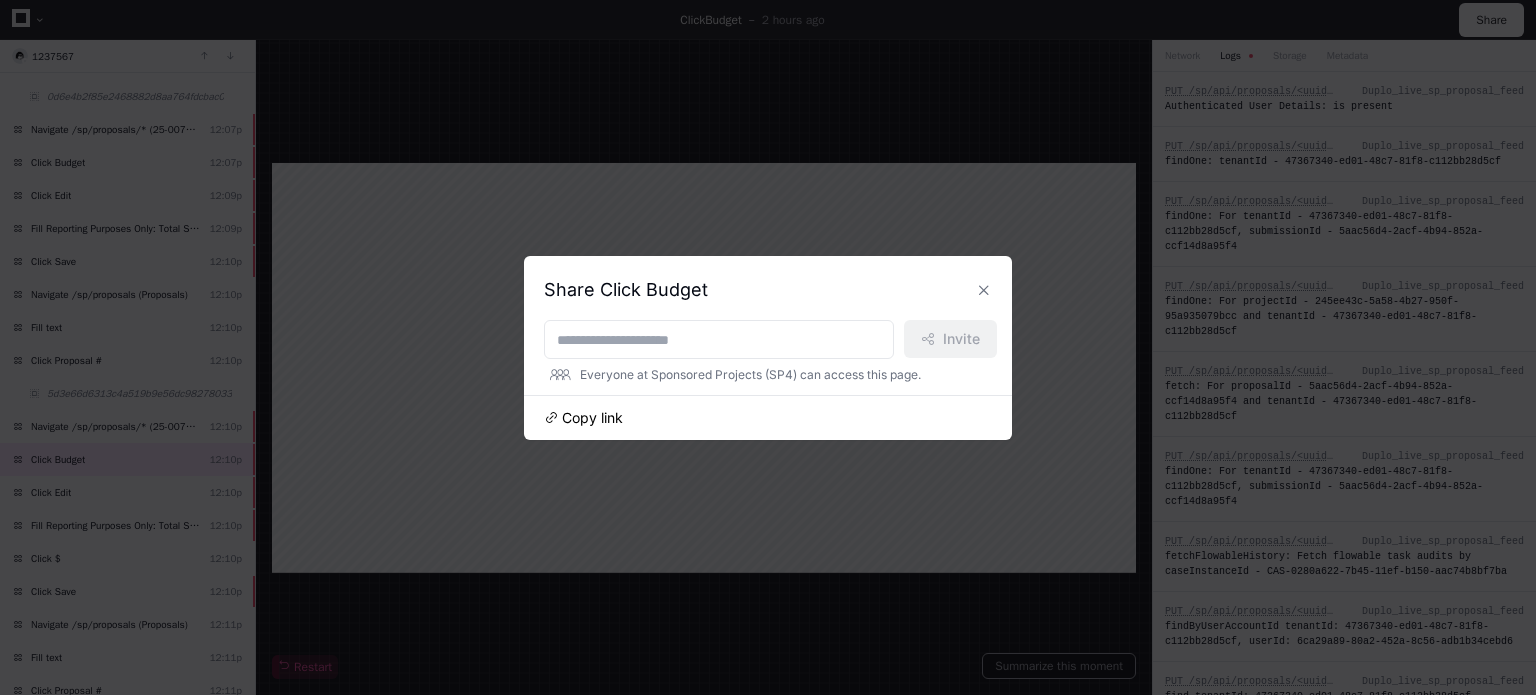 click on "Copy link" at bounding box center [592, 418] 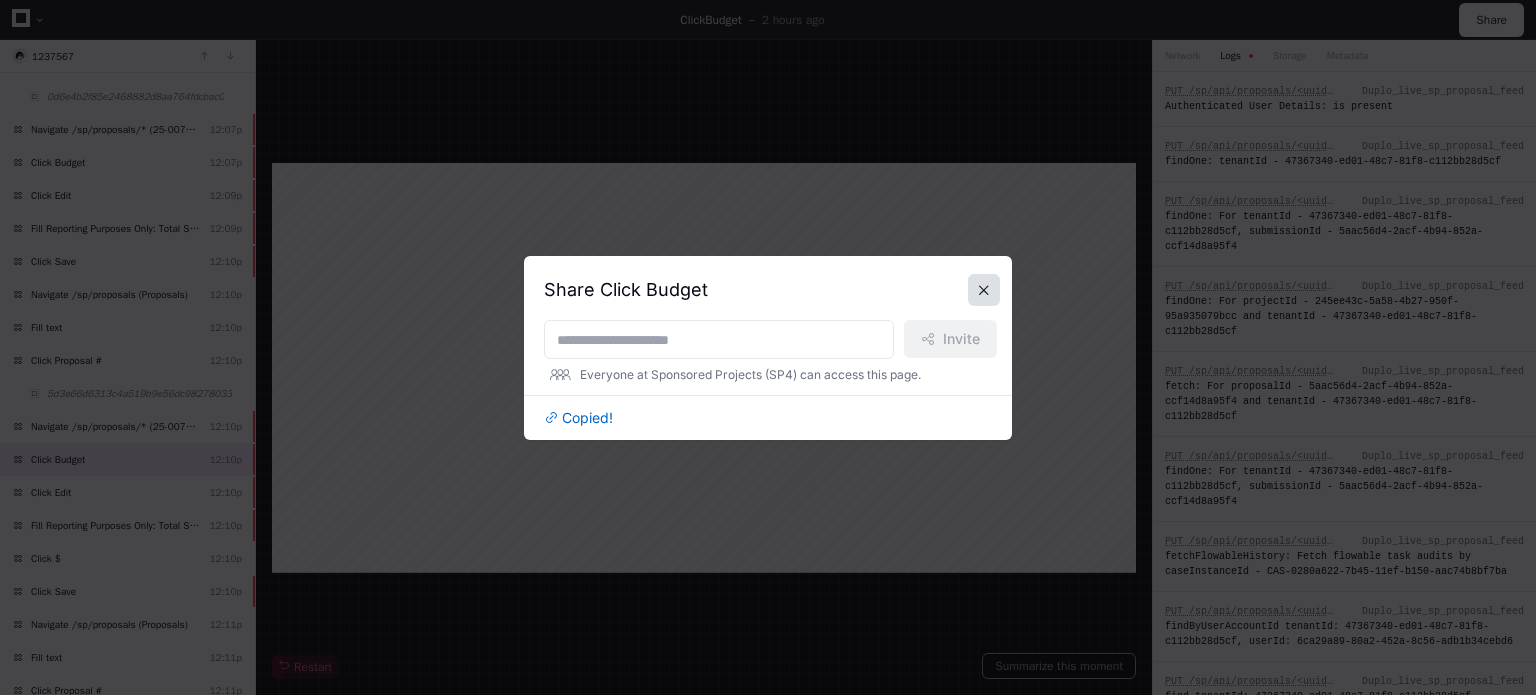 click at bounding box center (984, 290) 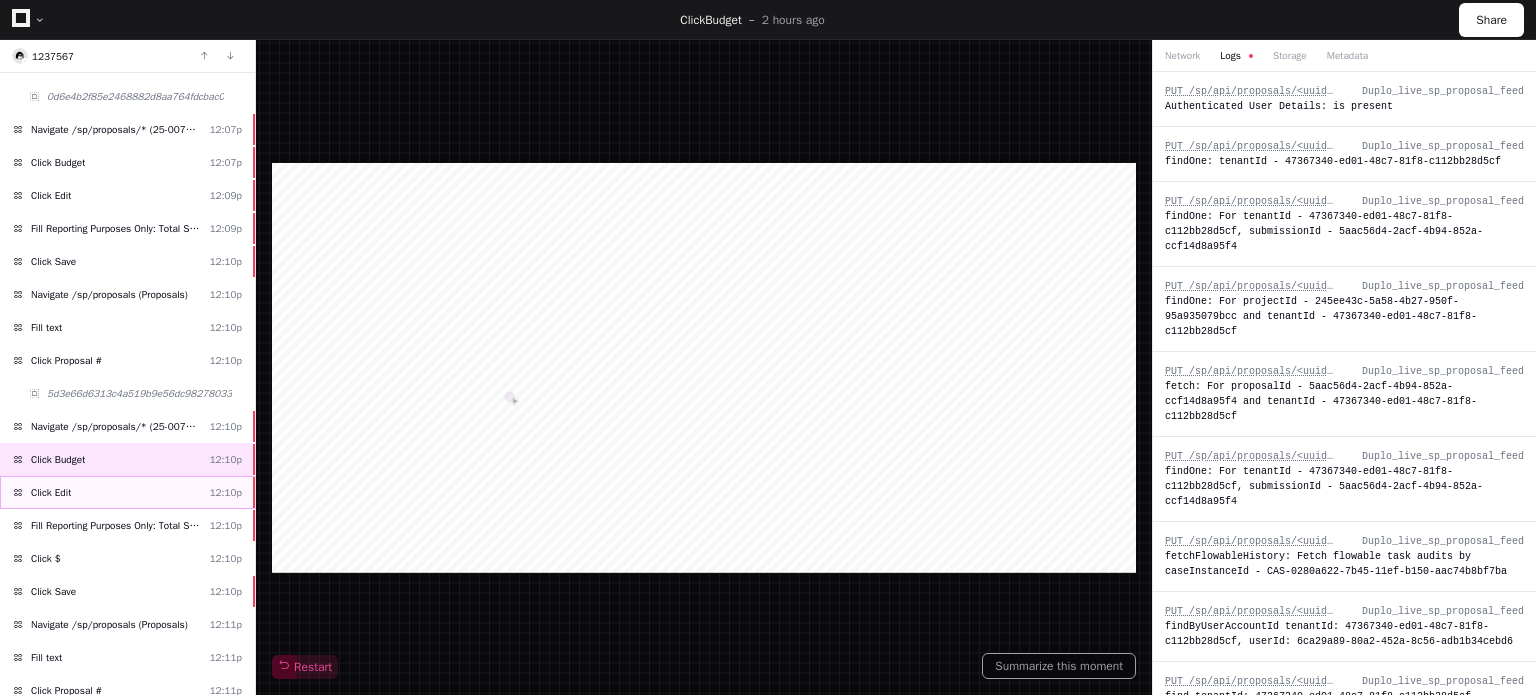 click on "Click Edit  12:10p" 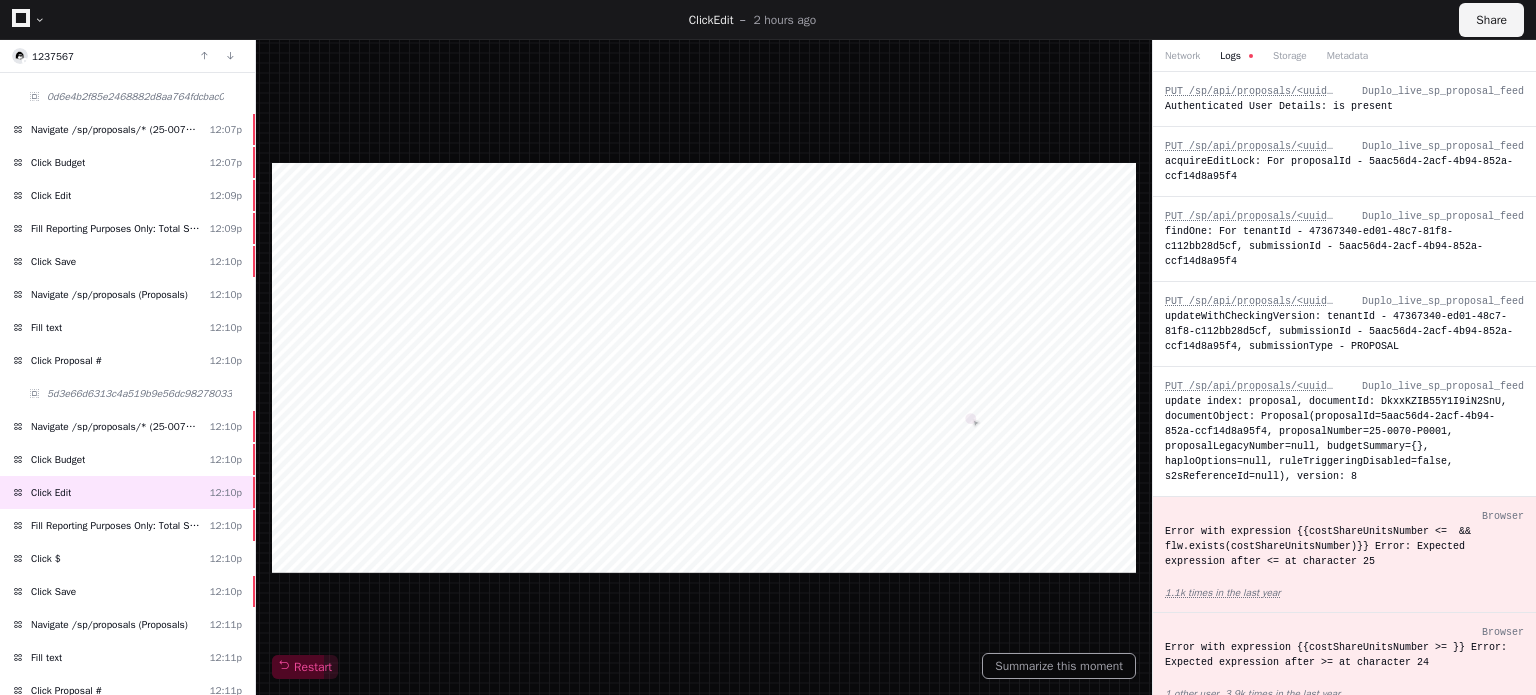 click on "Share" 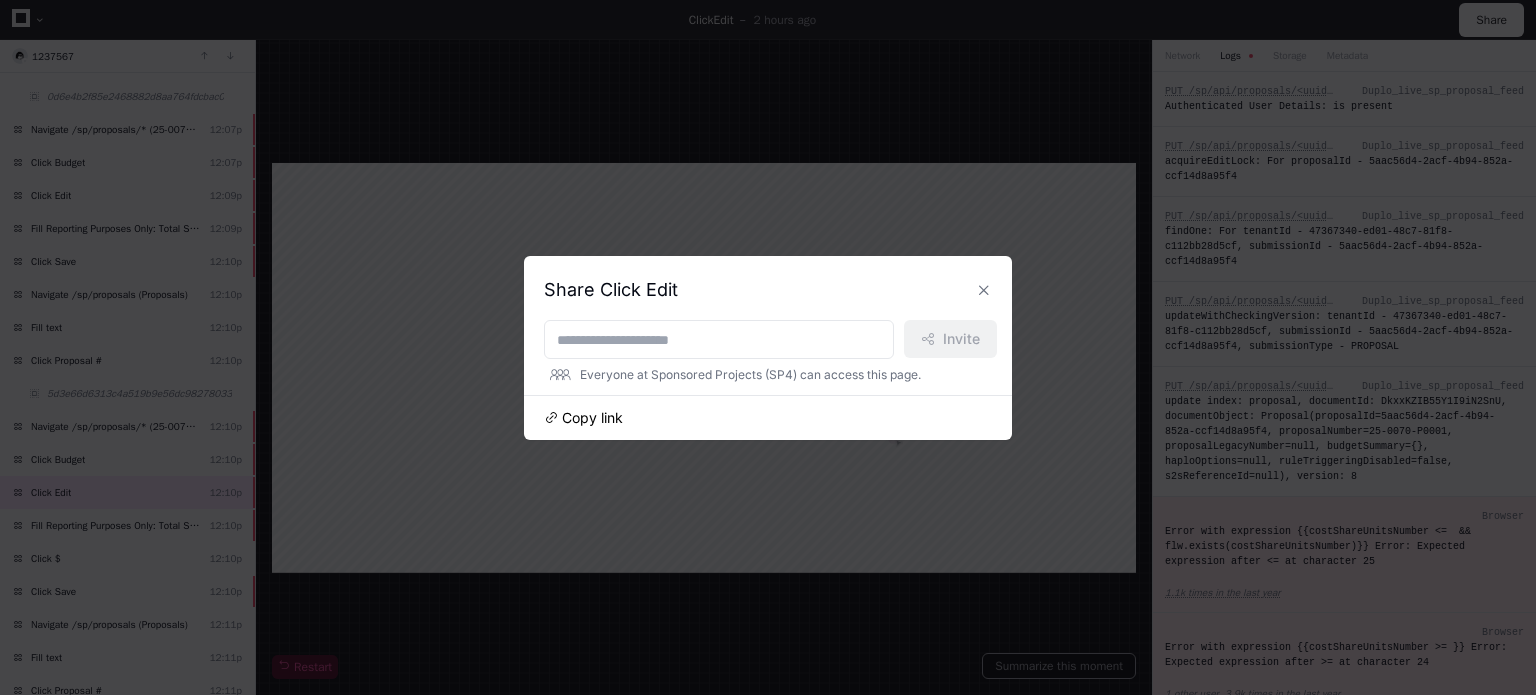 click on "Copy link" at bounding box center (592, 418) 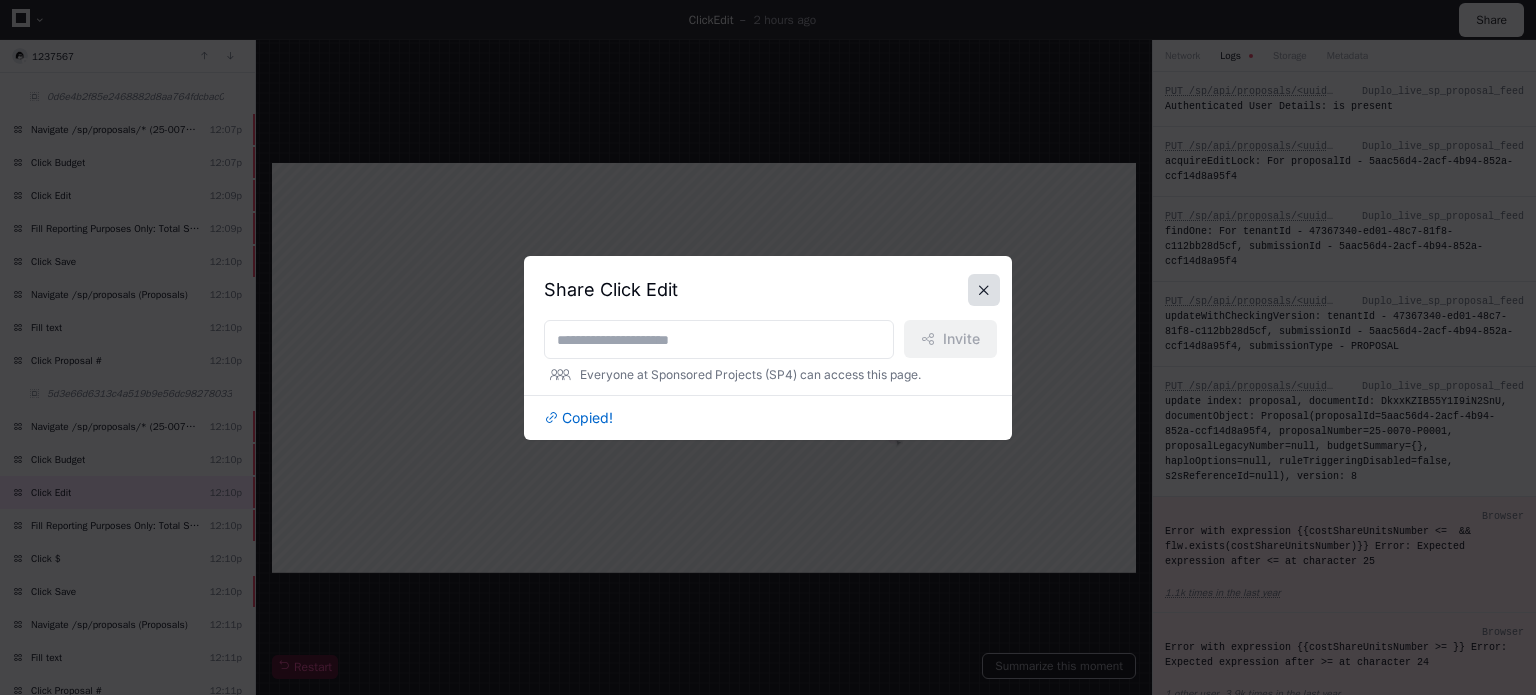 click at bounding box center (984, 290) 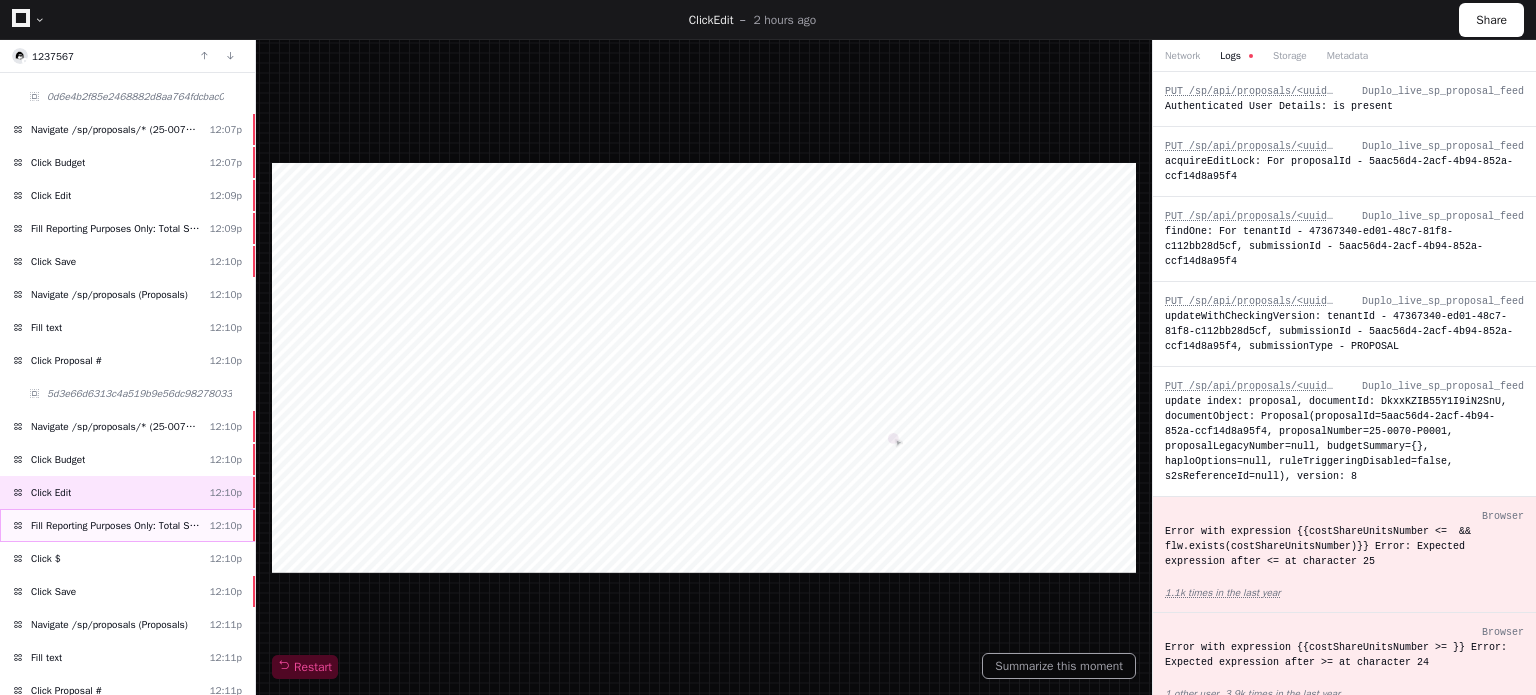 click on "Fill Reporting Purposes Only: Total Sponsor Costs" 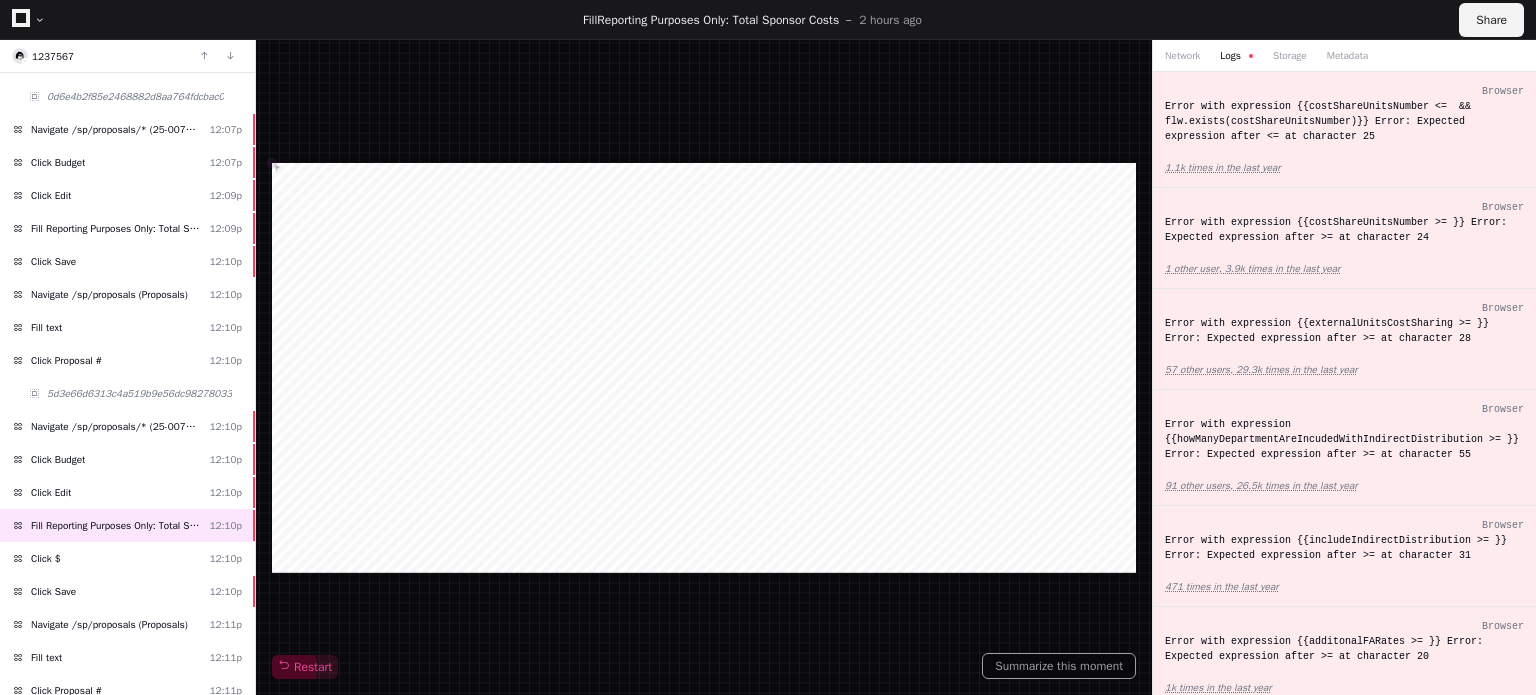 click on "Share" 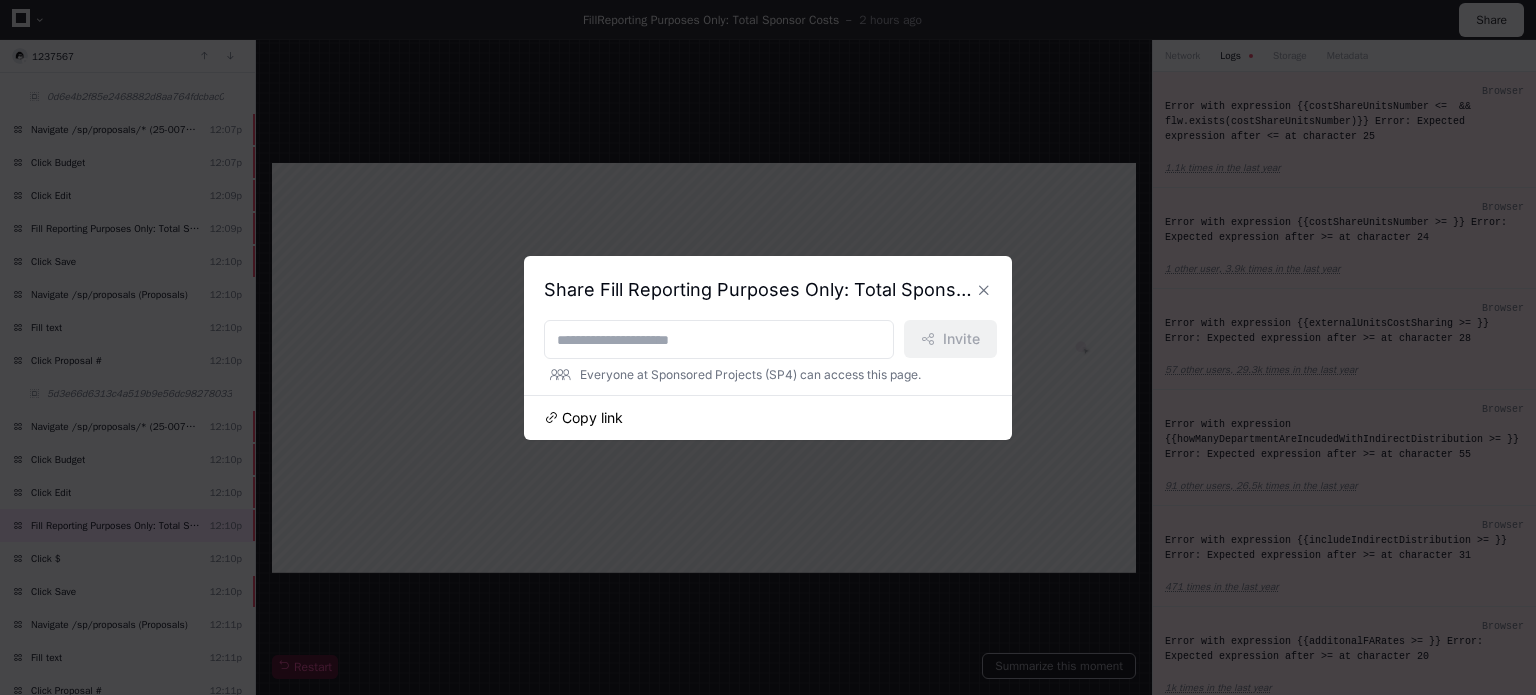 click on "Copy link" at bounding box center [583, 418] 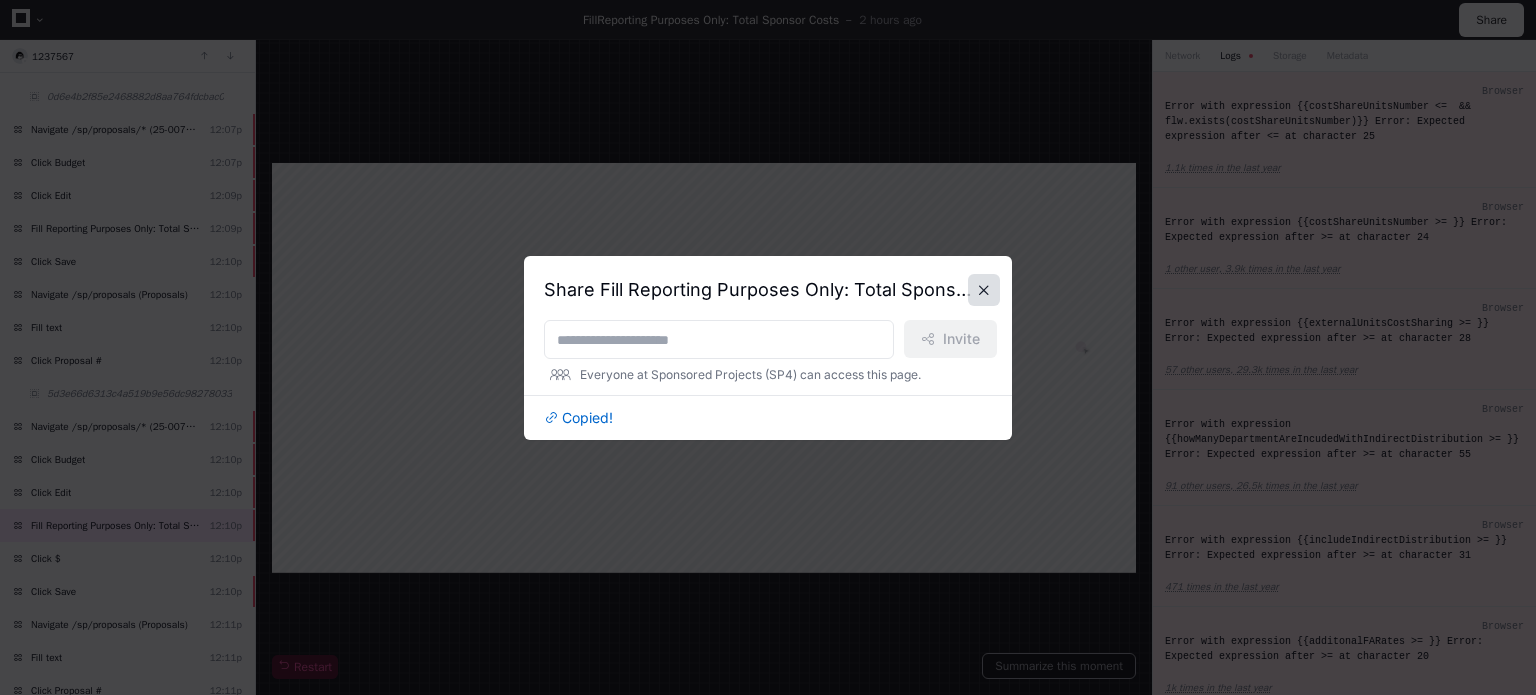 click at bounding box center [984, 290] 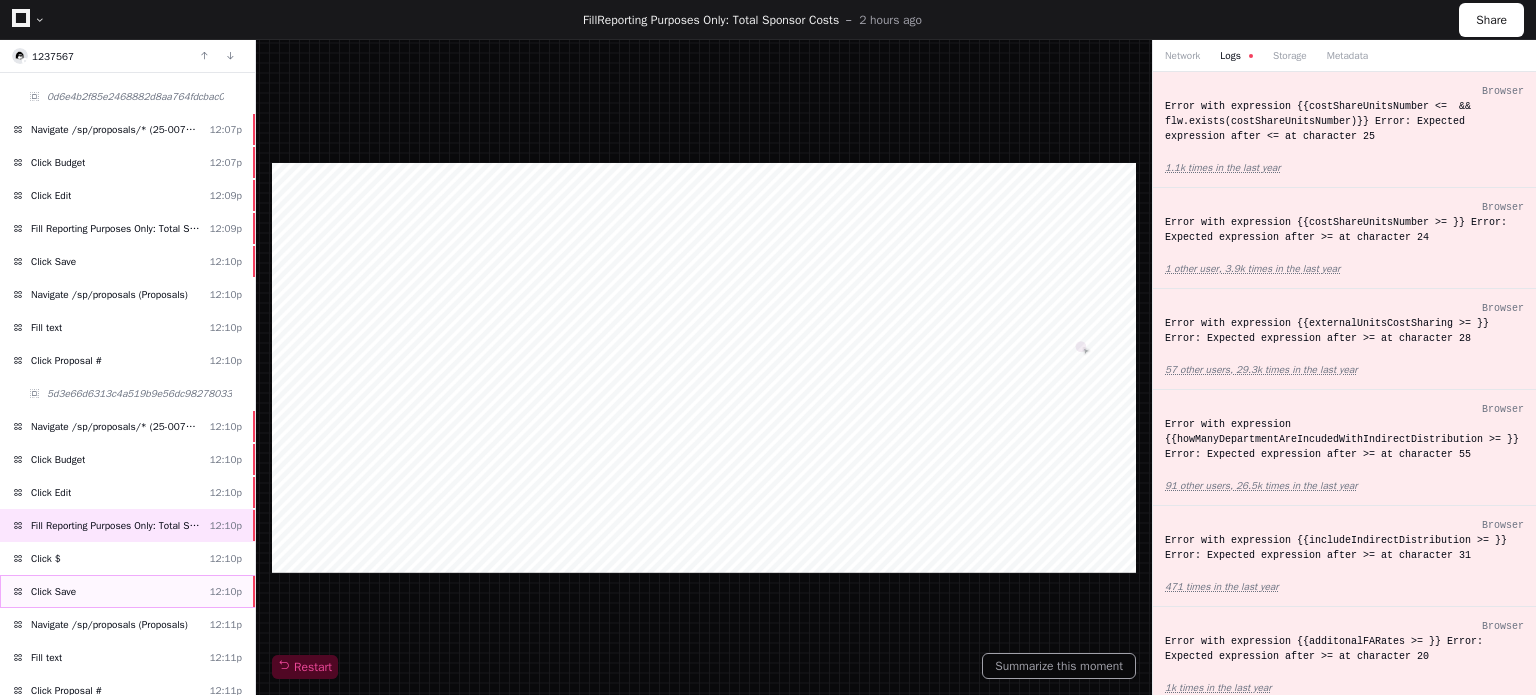 click on "Click Save  12:10p" 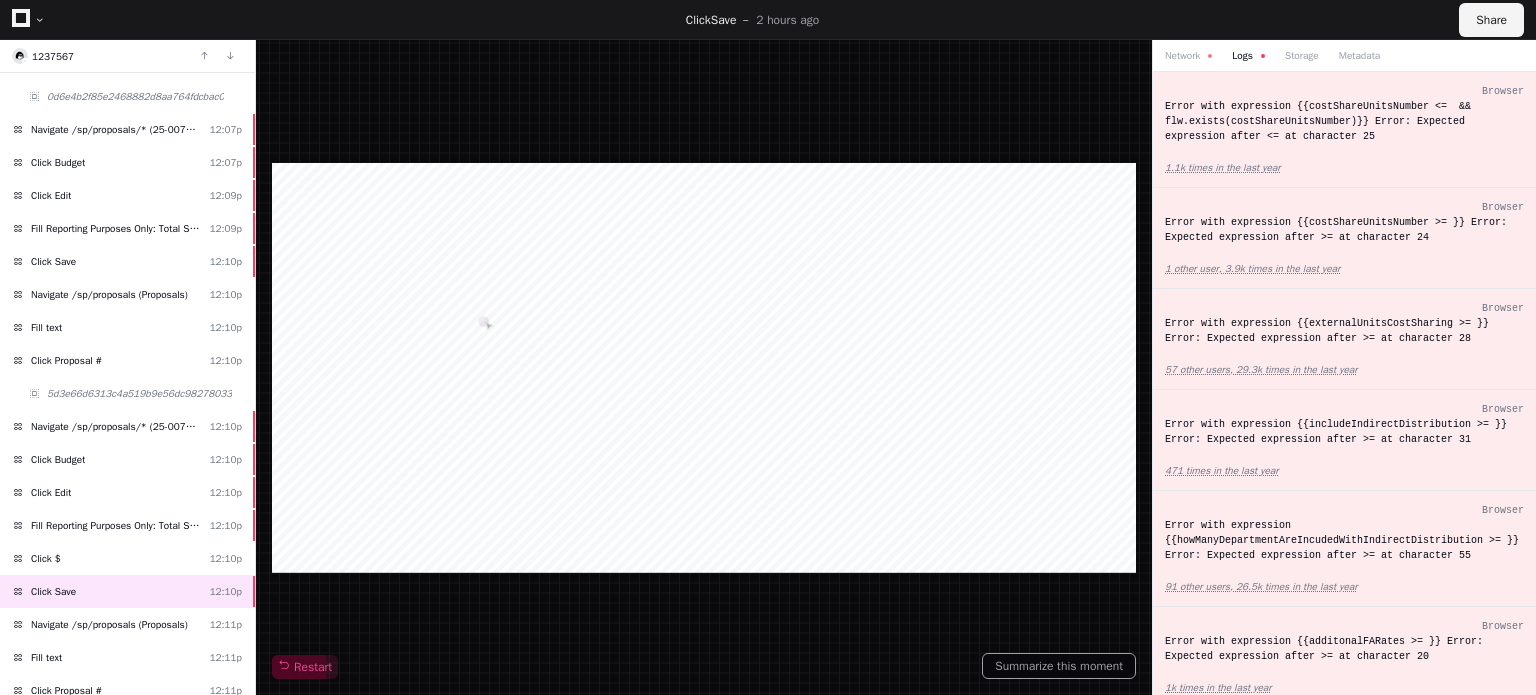 click on "Share" 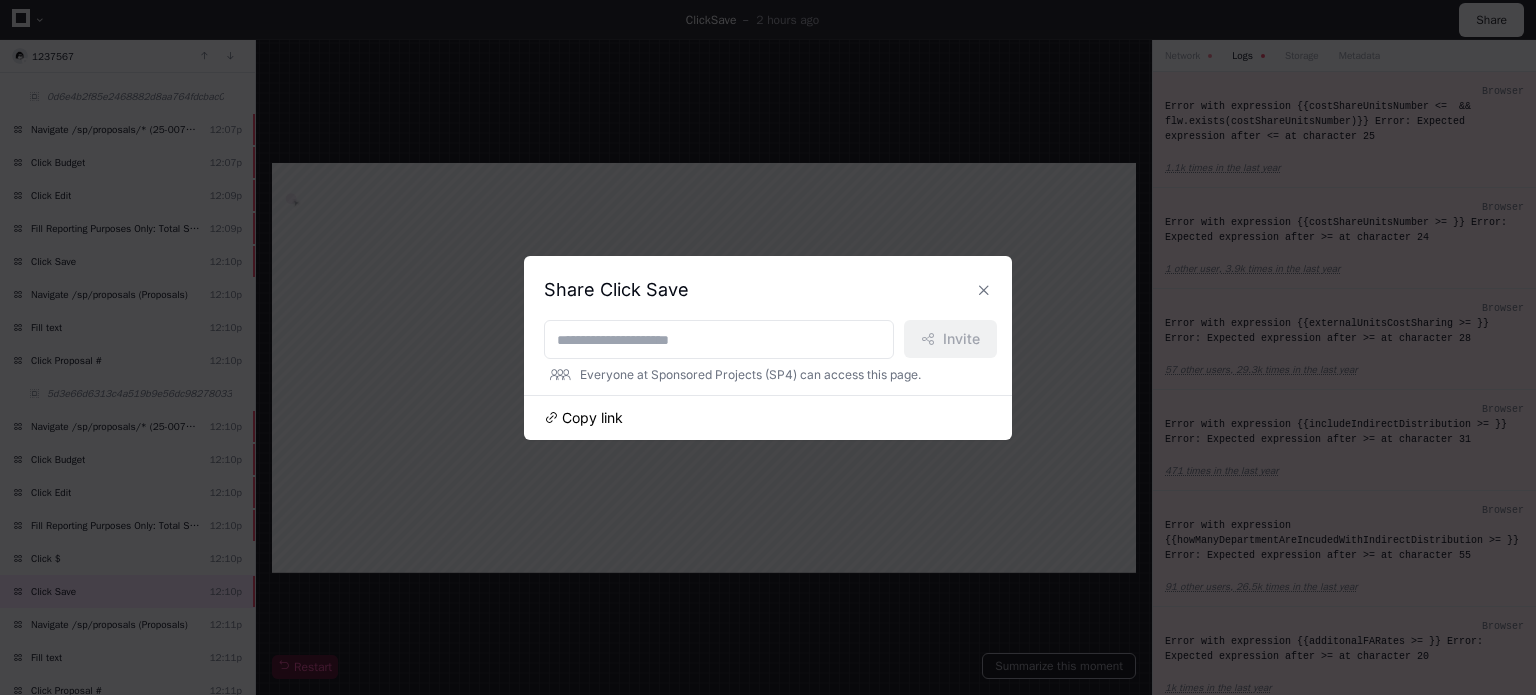 click on "Copy link" at bounding box center [592, 418] 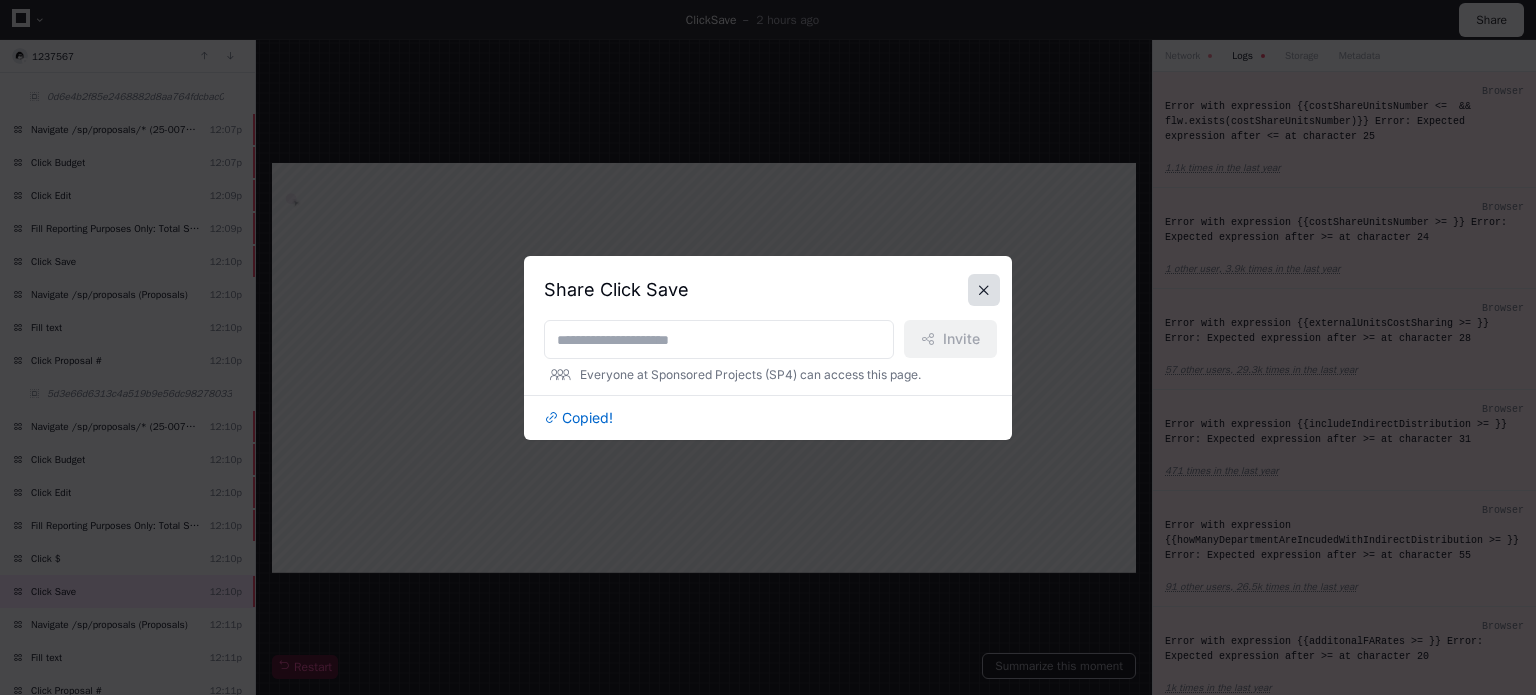 click at bounding box center (984, 290) 